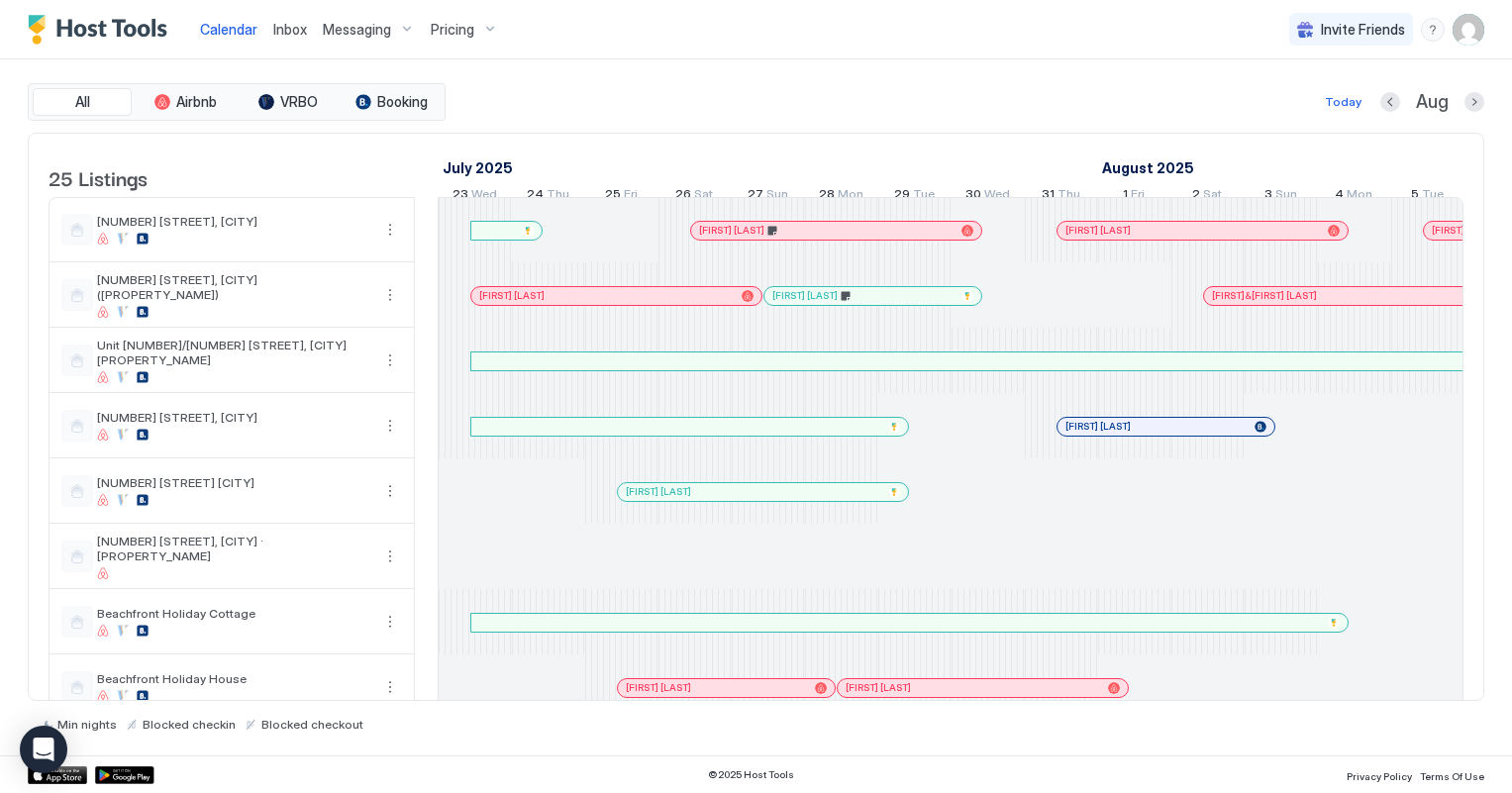 scroll, scrollTop: 0, scrollLeft: 0, axis: both 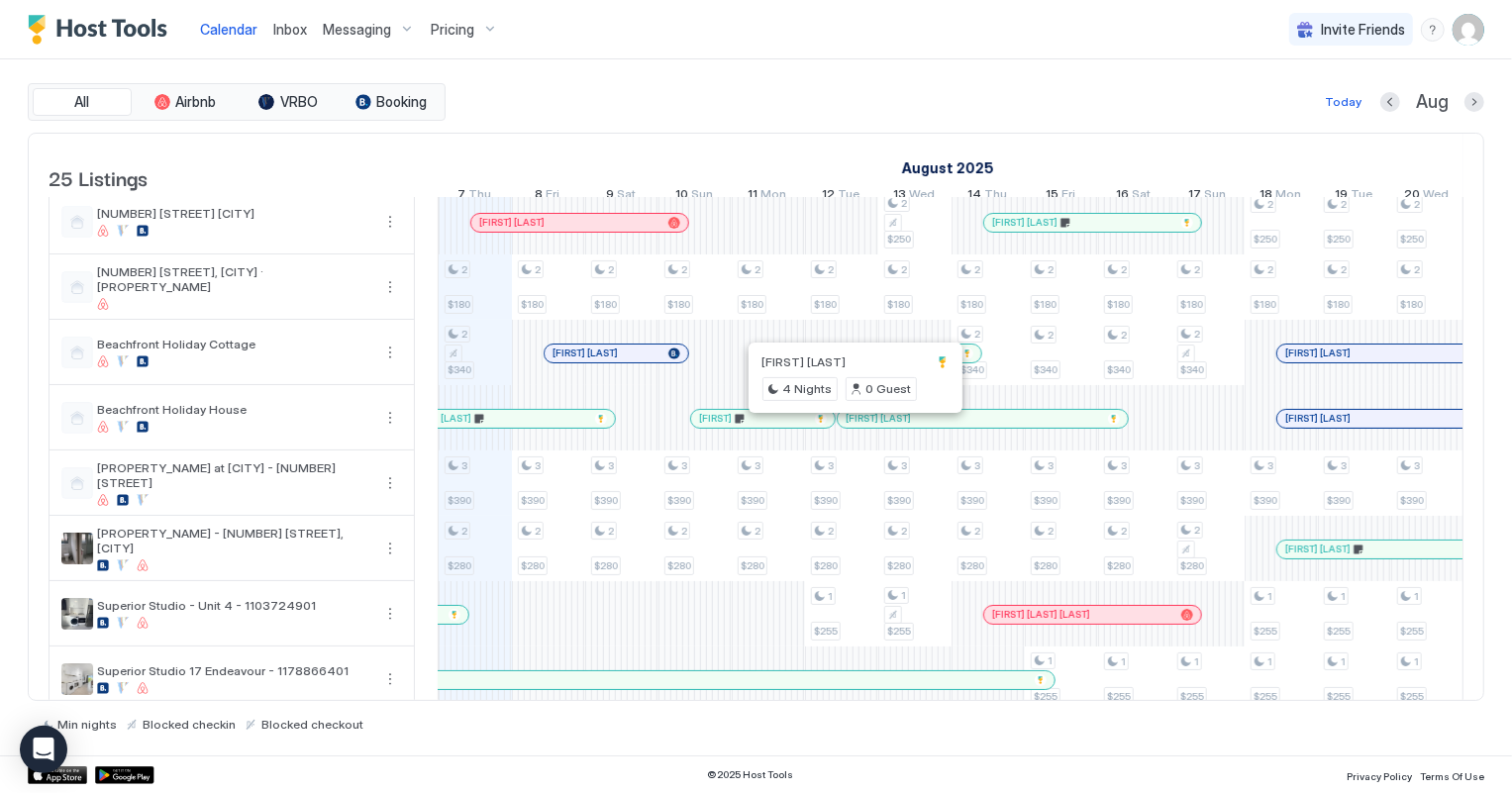 click at bounding box center [1025, 419] 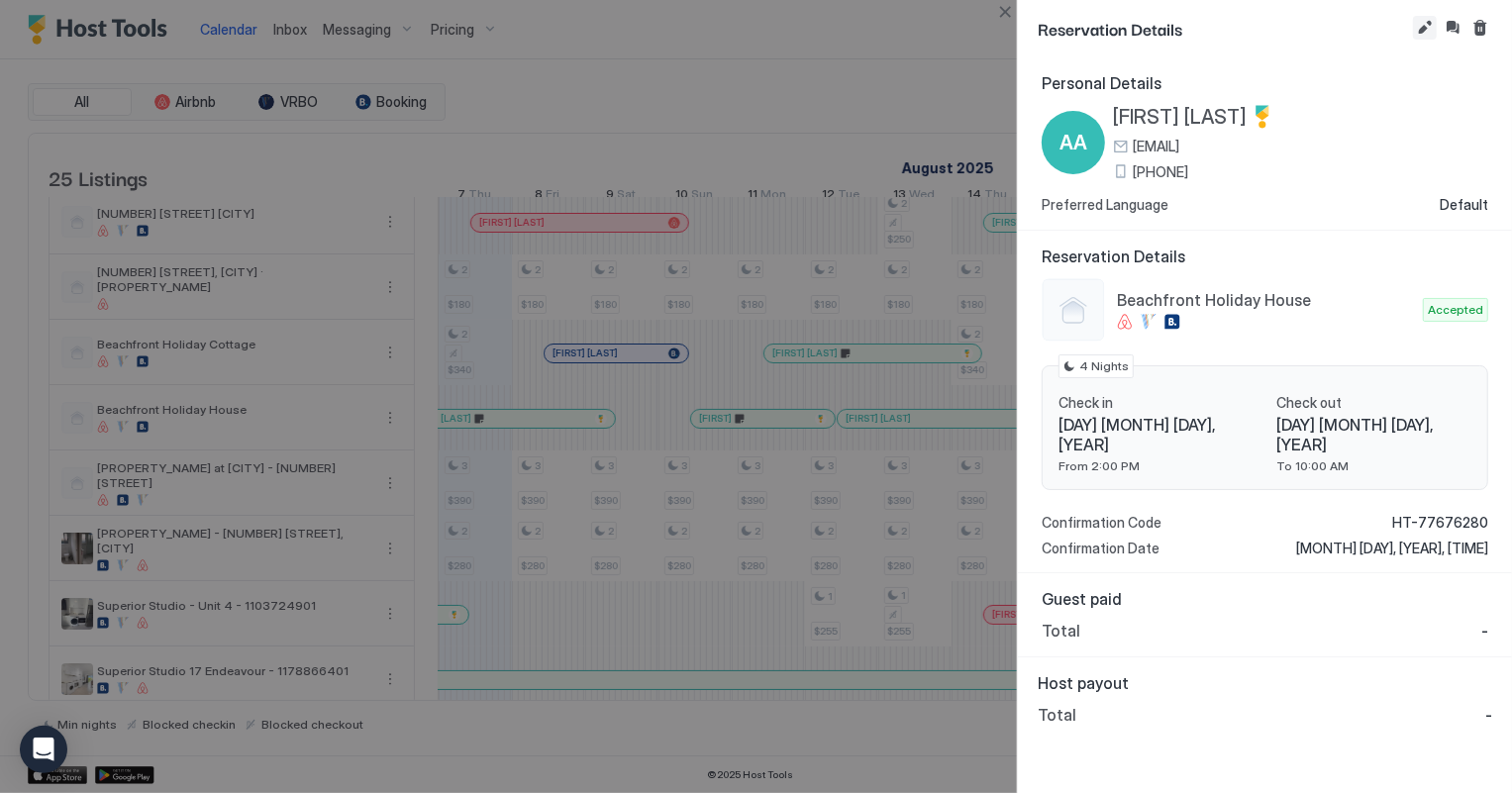 click at bounding box center [1425, 28] 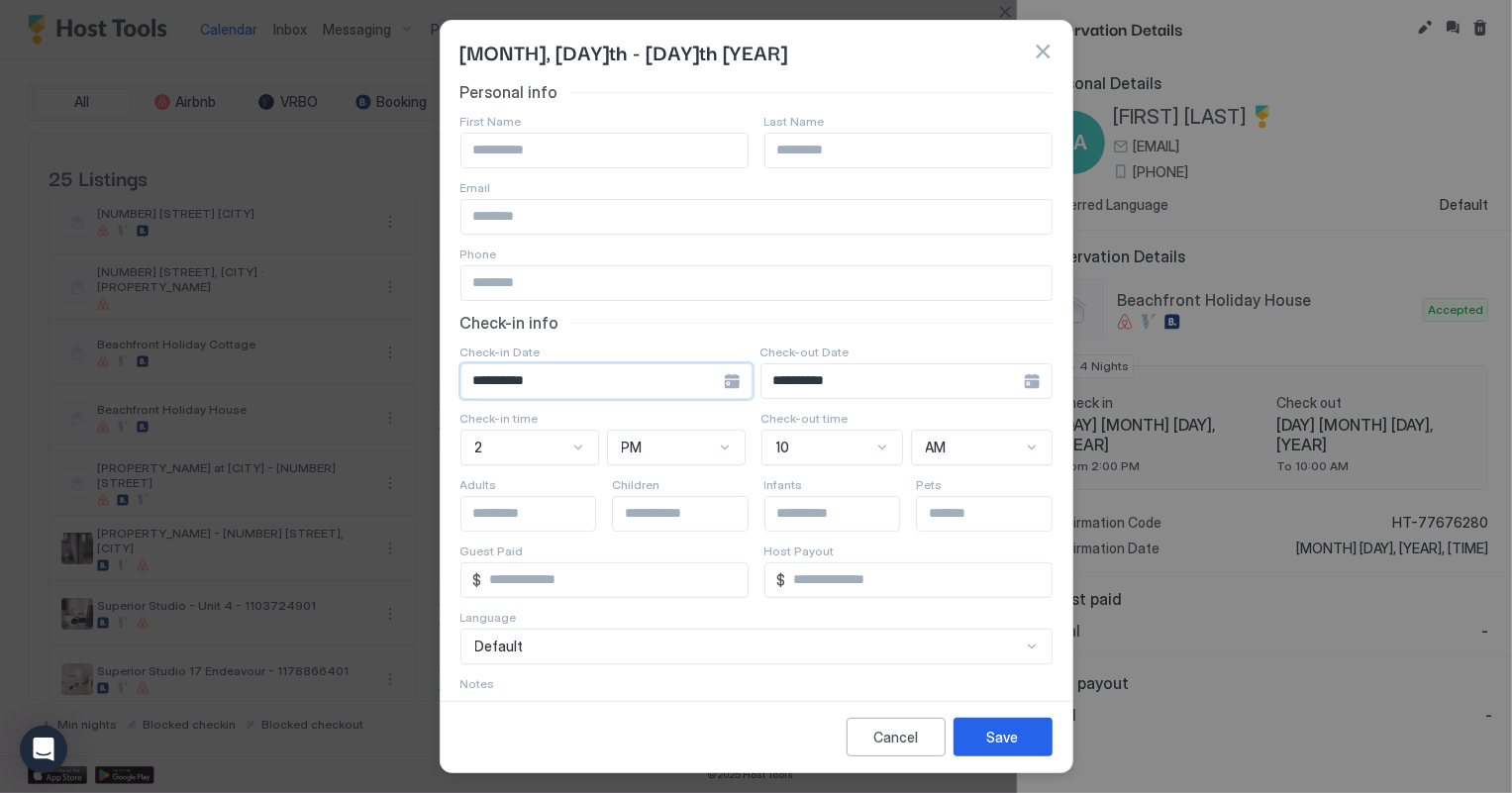 click on "**********" at bounding box center (592, 381) 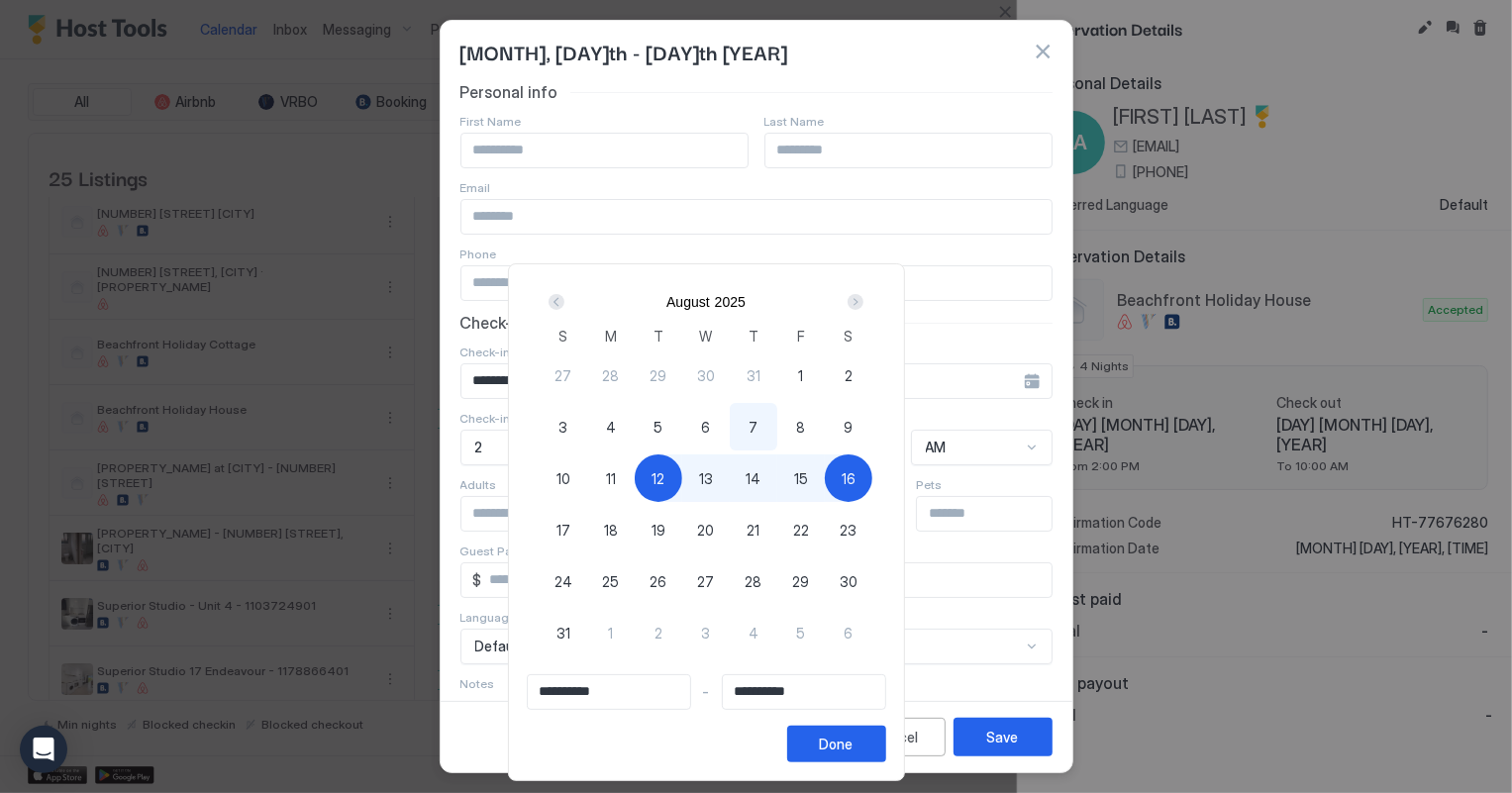 click on "12" at bounding box center (657, 478) 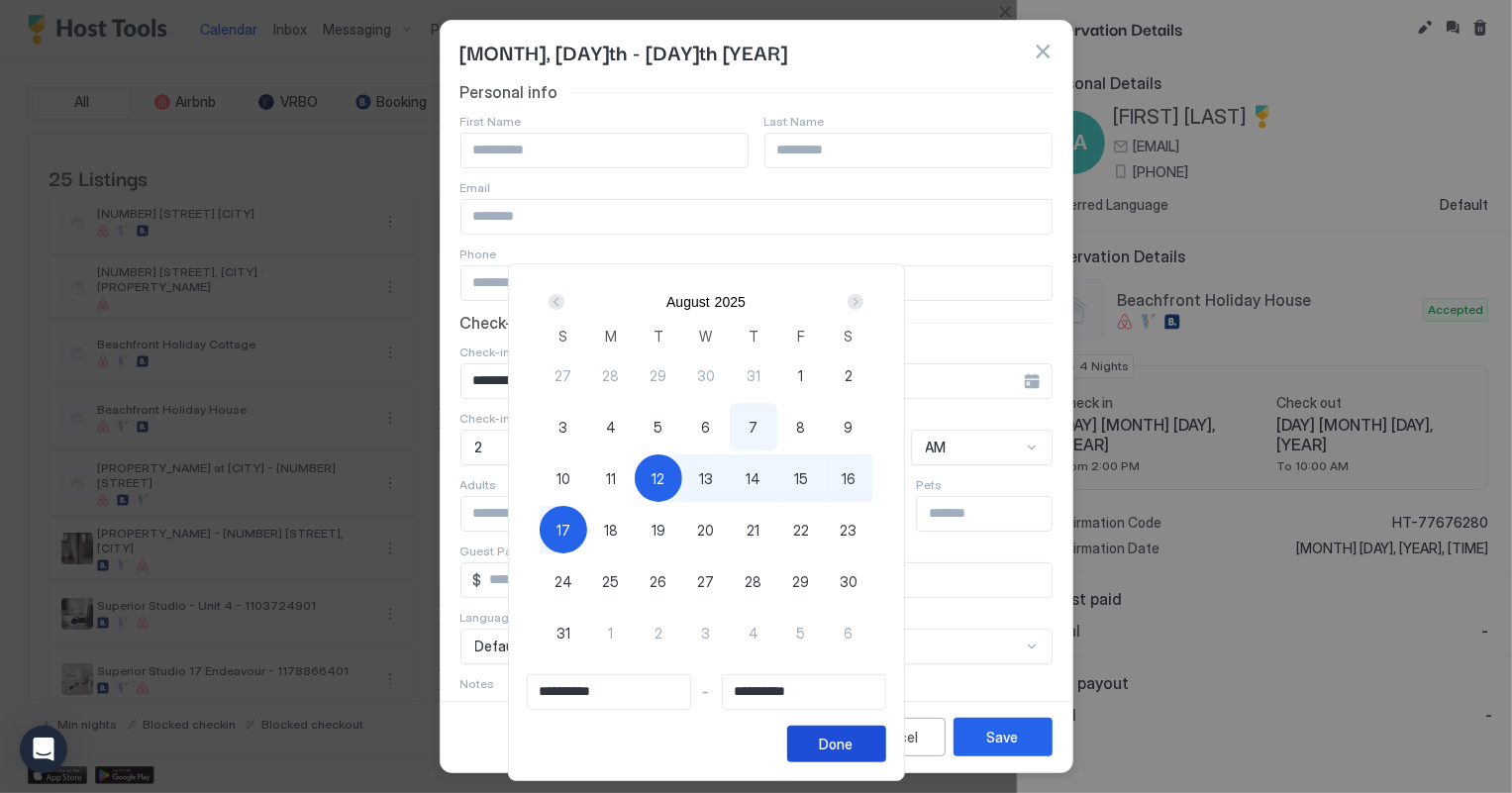 click on "Done" at bounding box center (837, 743) 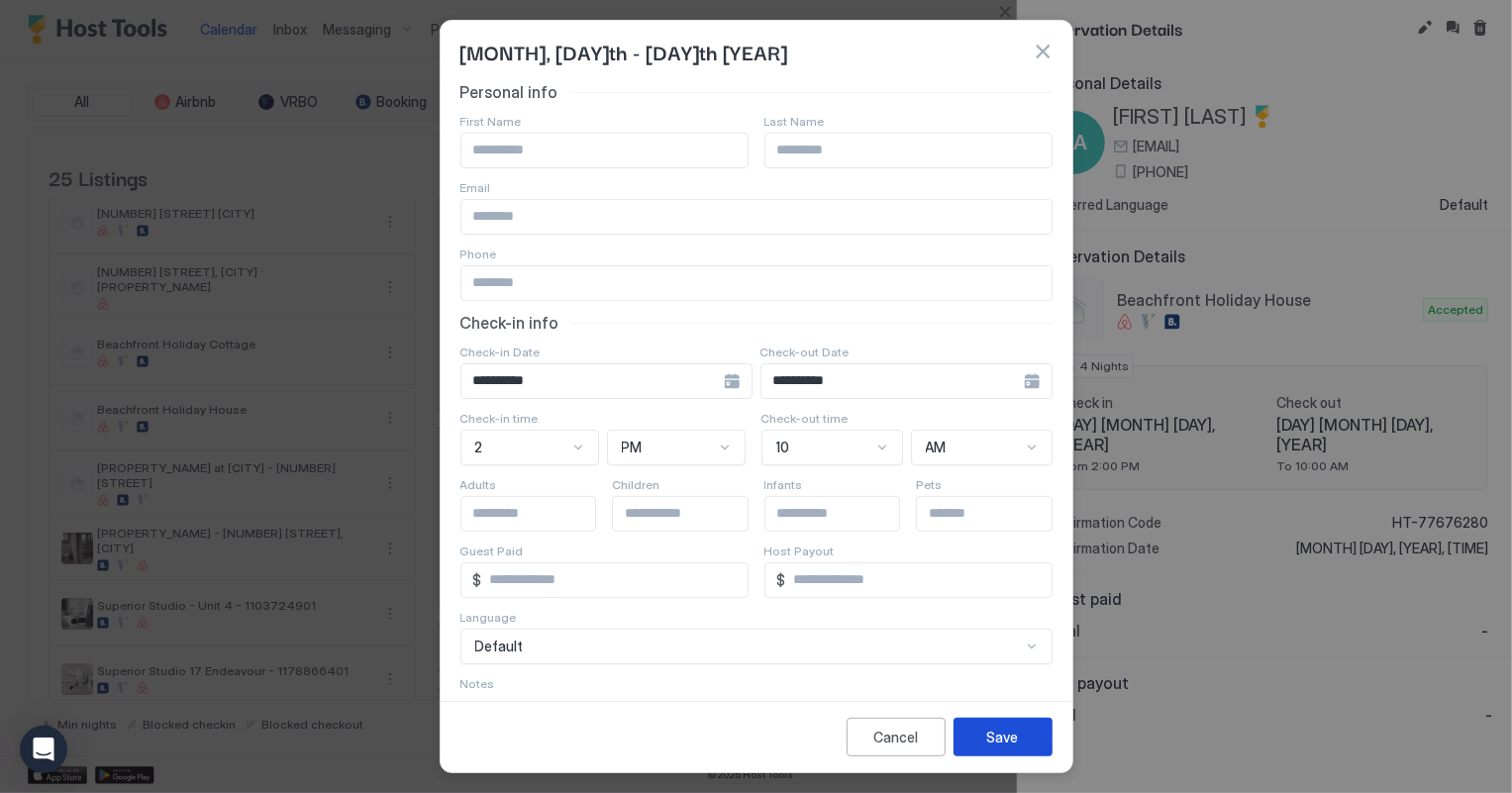 click on "Save" at bounding box center [1003, 737] 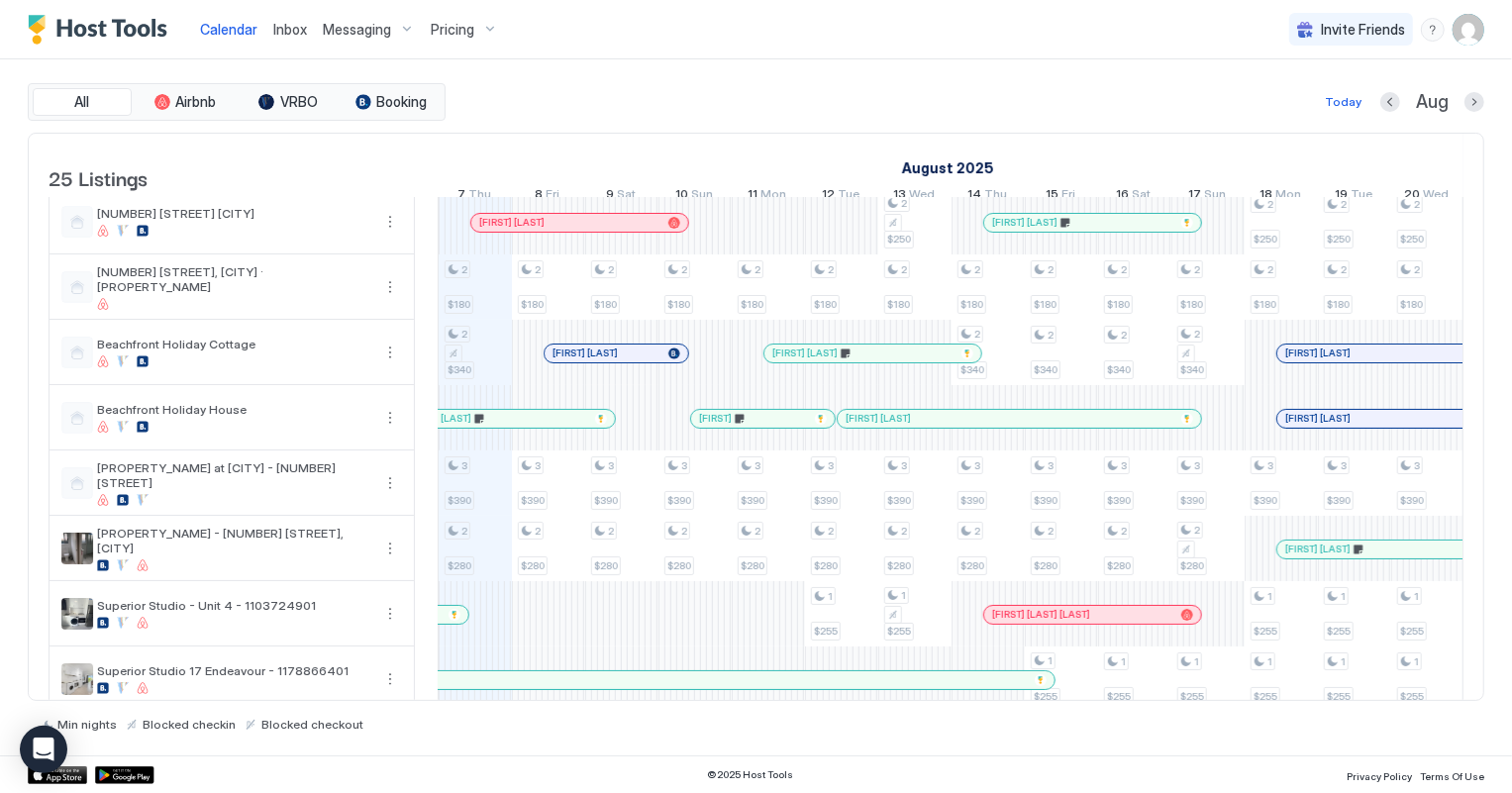 click at bounding box center [924, 419] 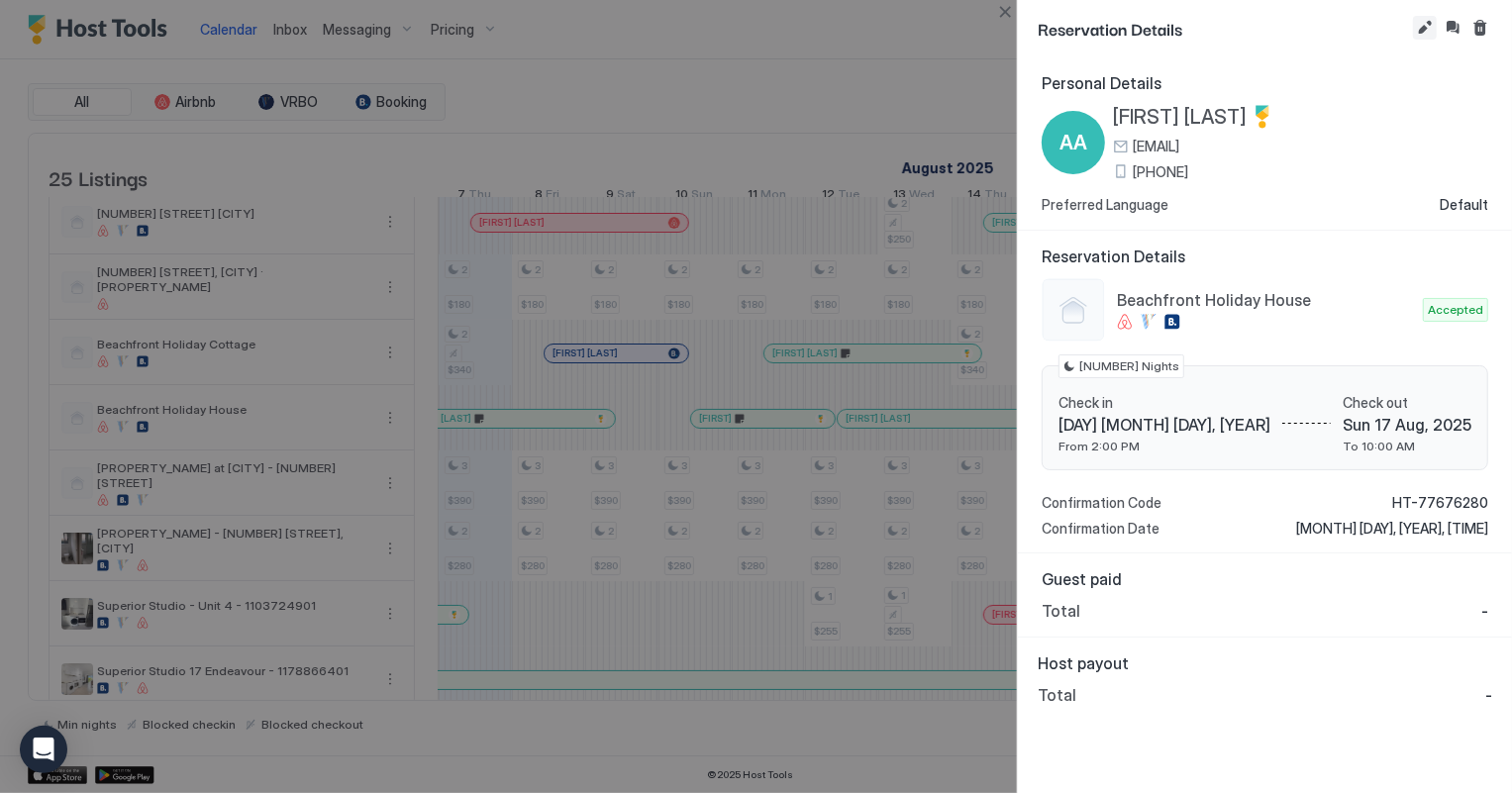 click at bounding box center (1425, 28) 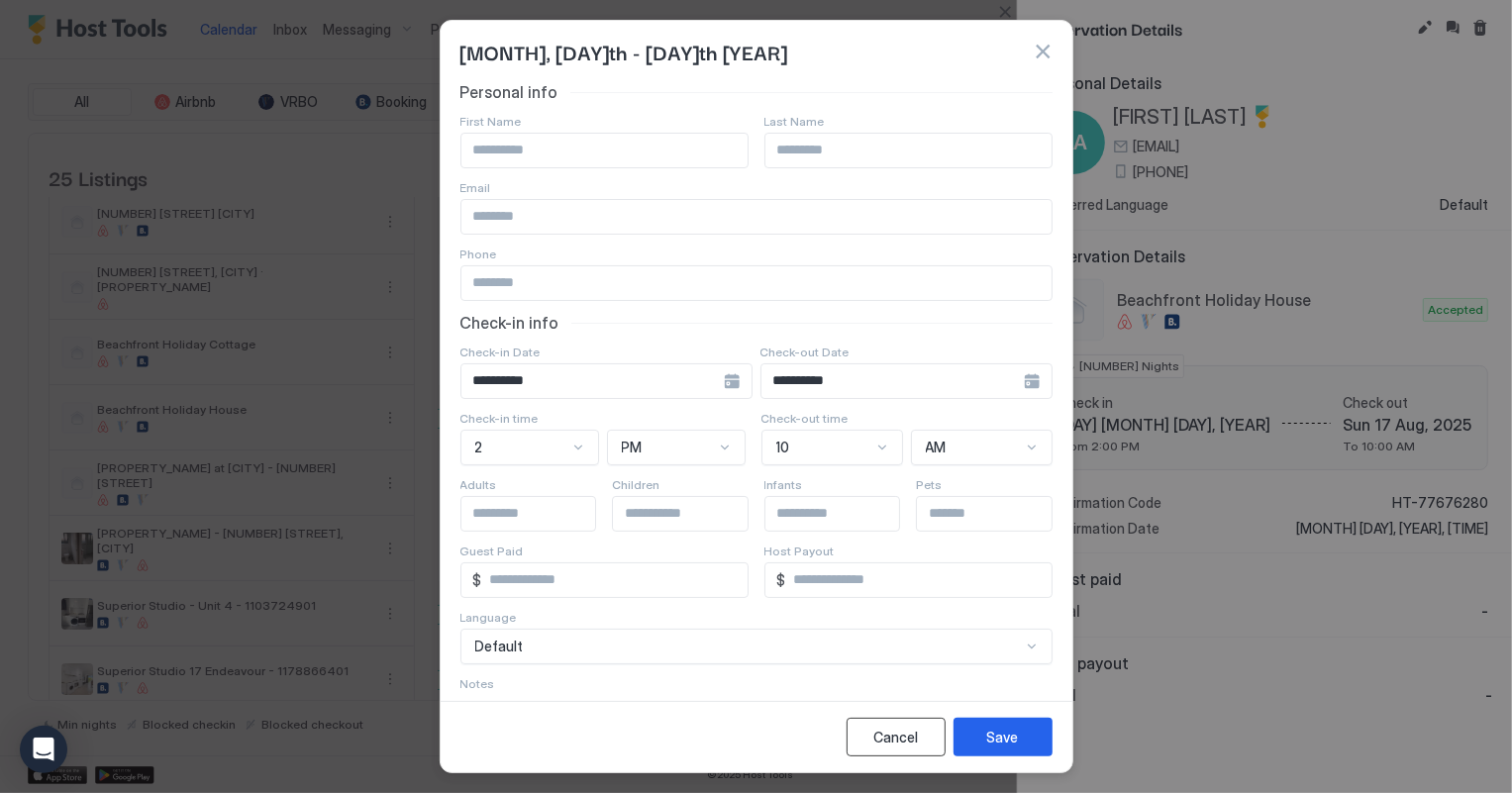 click on "Cancel" at bounding box center (895, 737) 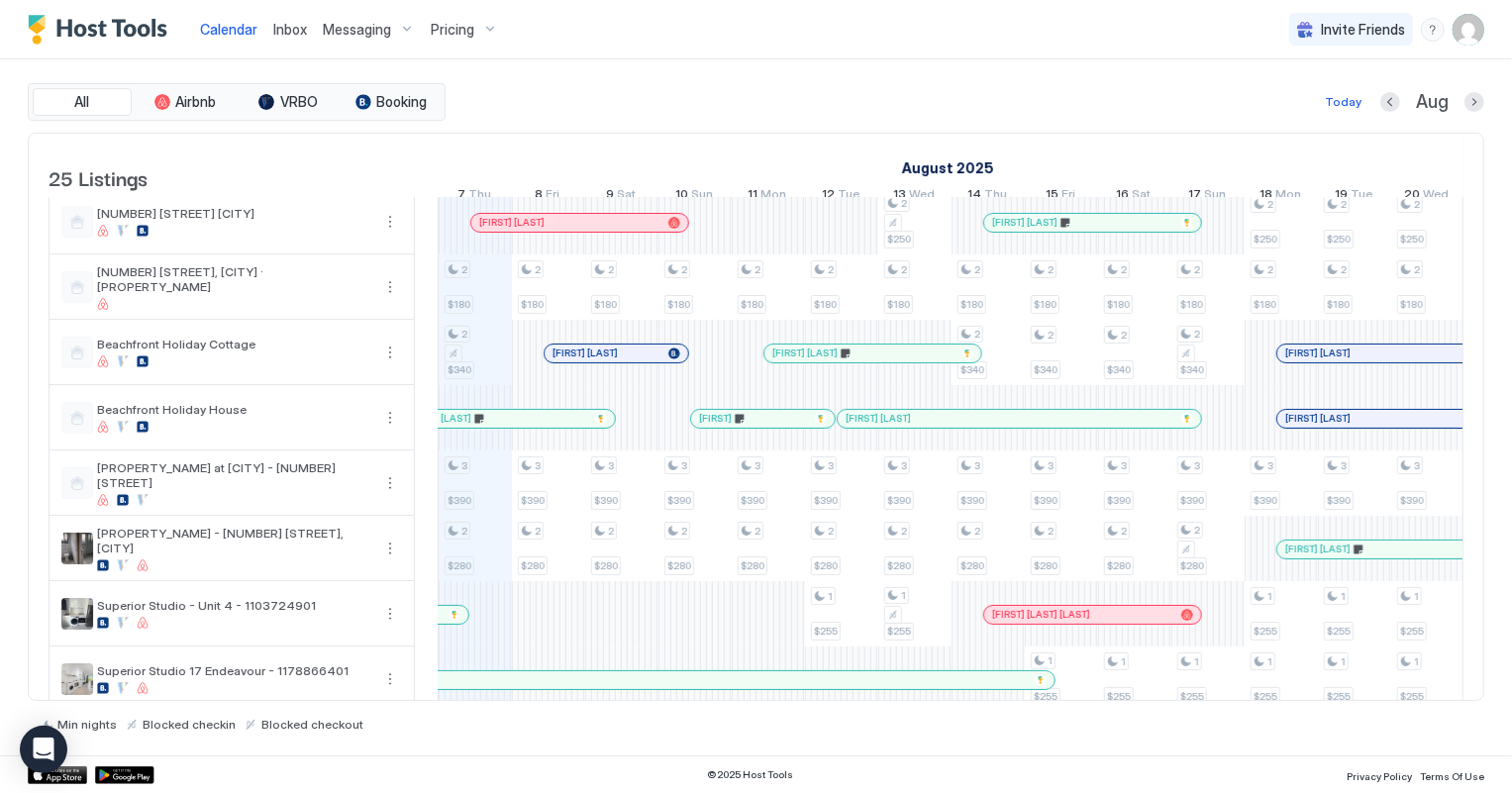 click at bounding box center [755, 419] 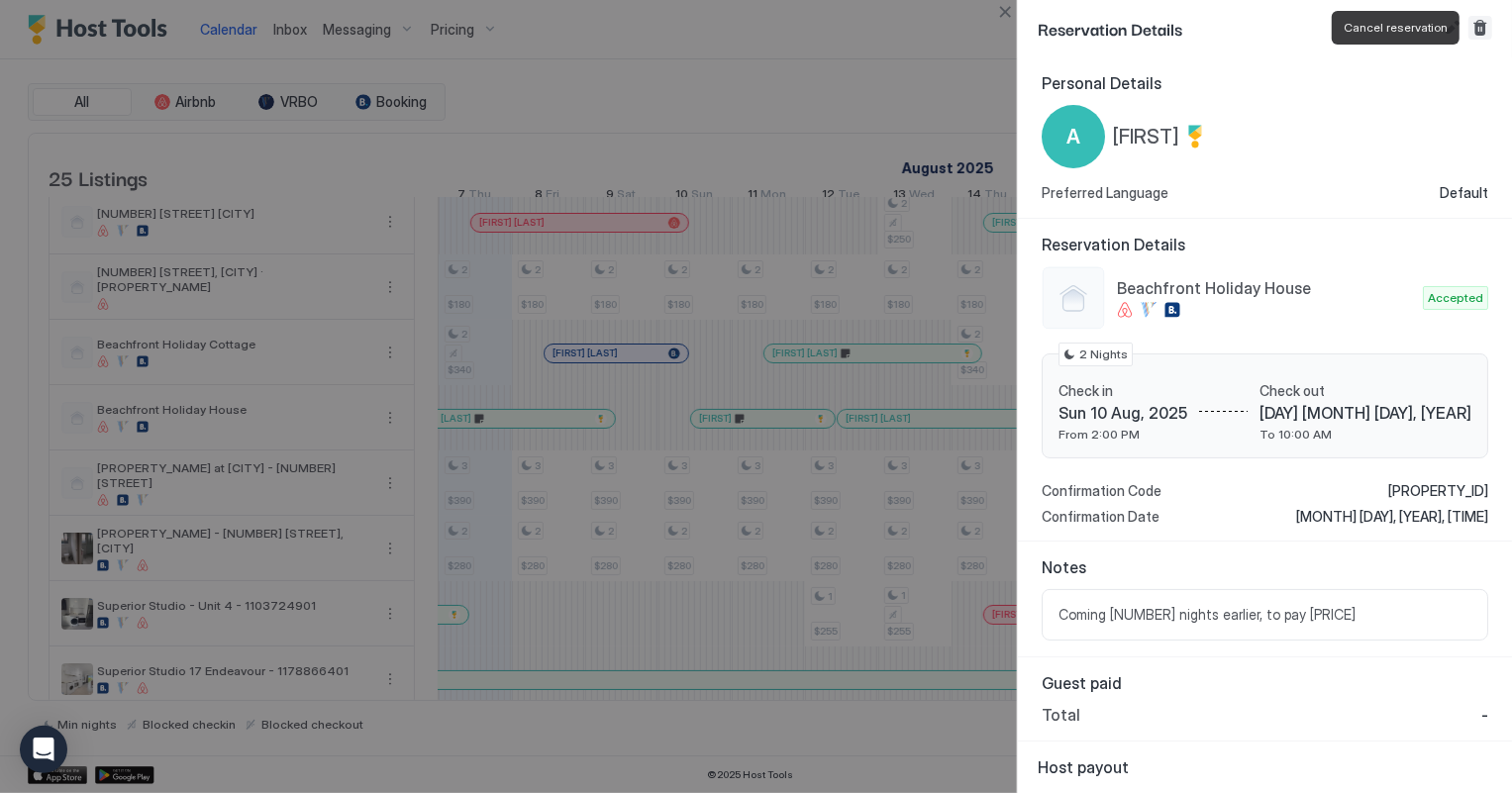 click at bounding box center (1480, 28) 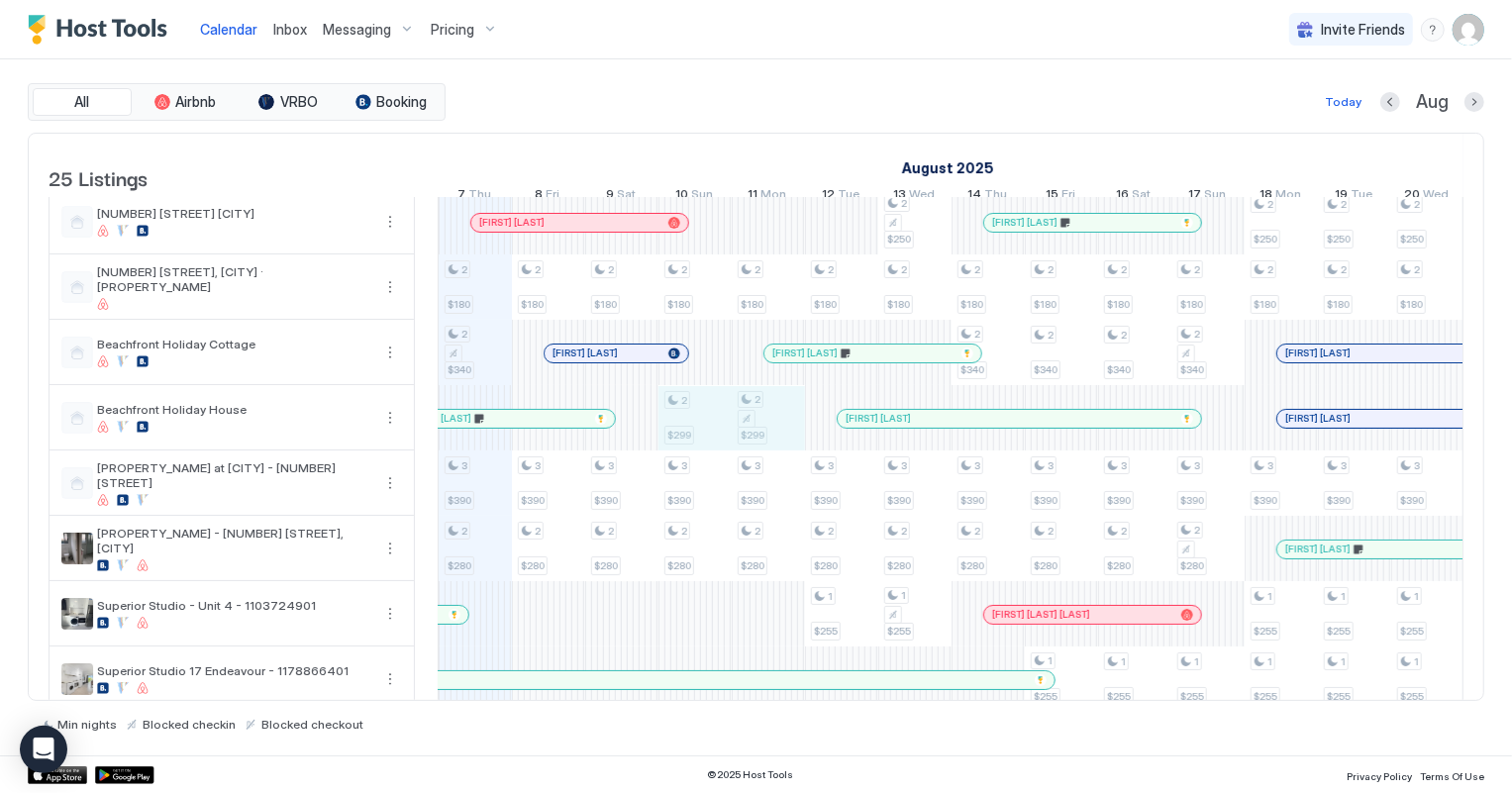 drag, startPoint x: 680, startPoint y: 421, endPoint x: 760, endPoint y: 431, distance: 80.62258 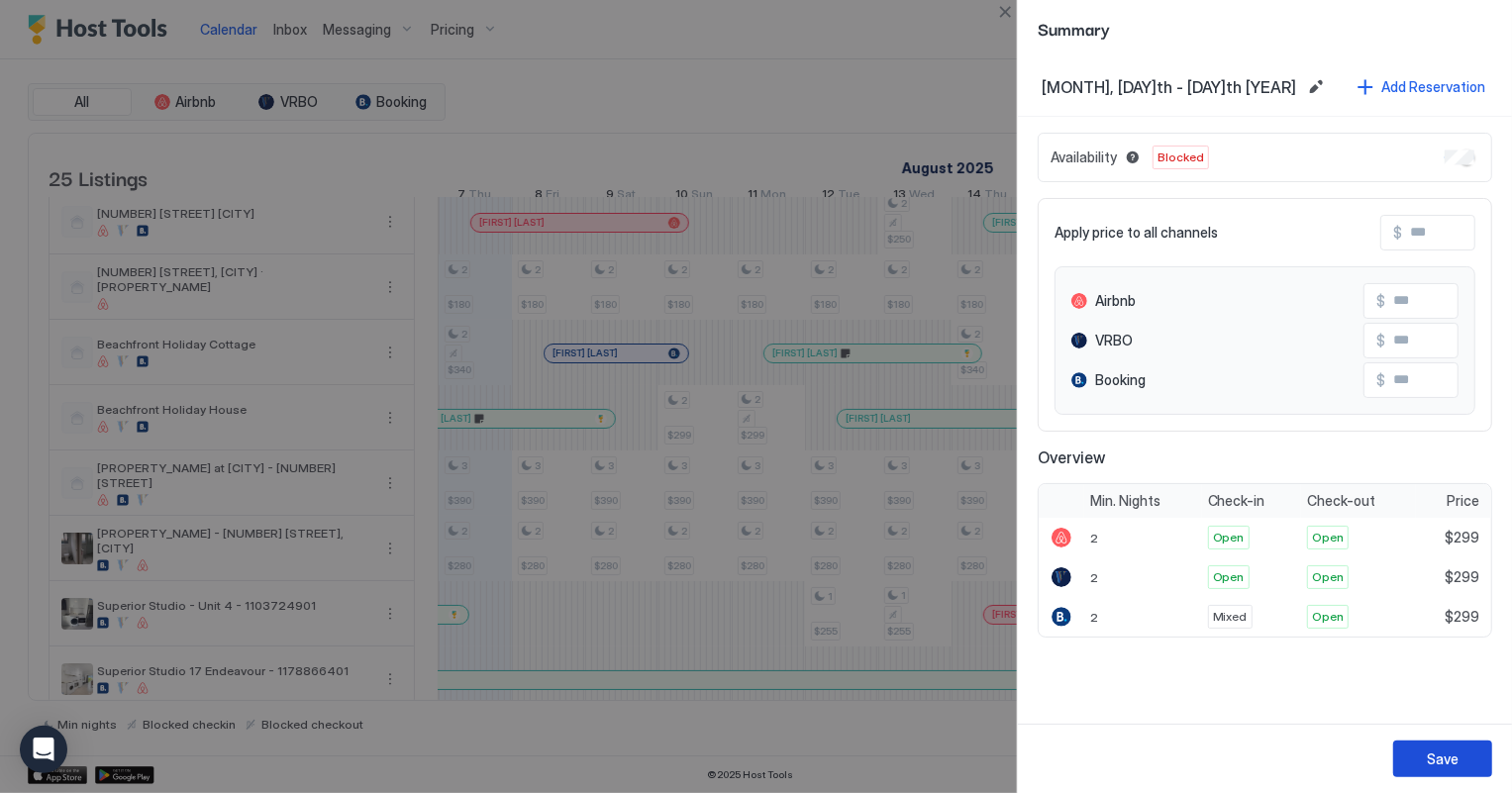 click on "Save" at bounding box center (1443, 758) 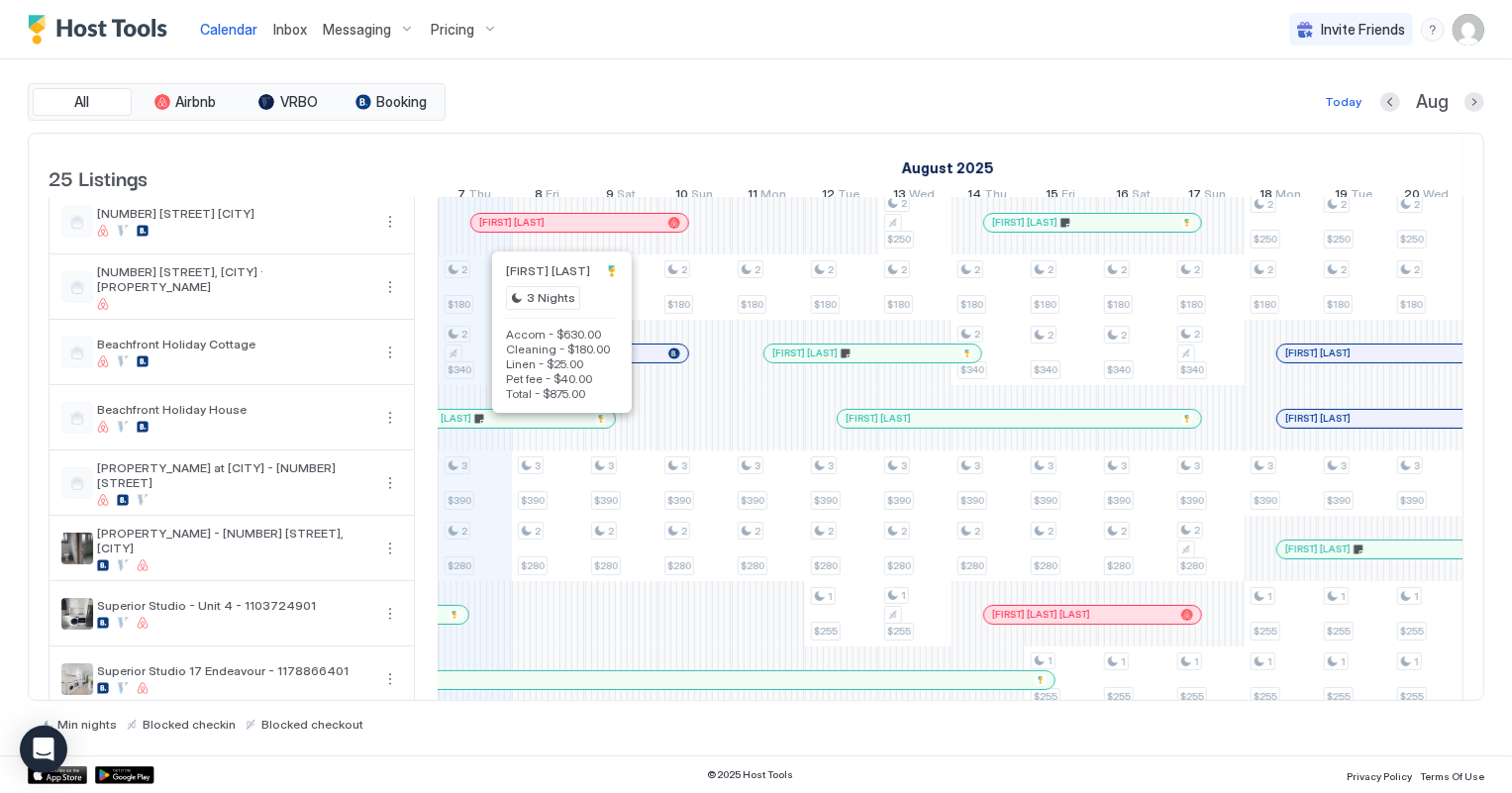 click at bounding box center (557, 419) 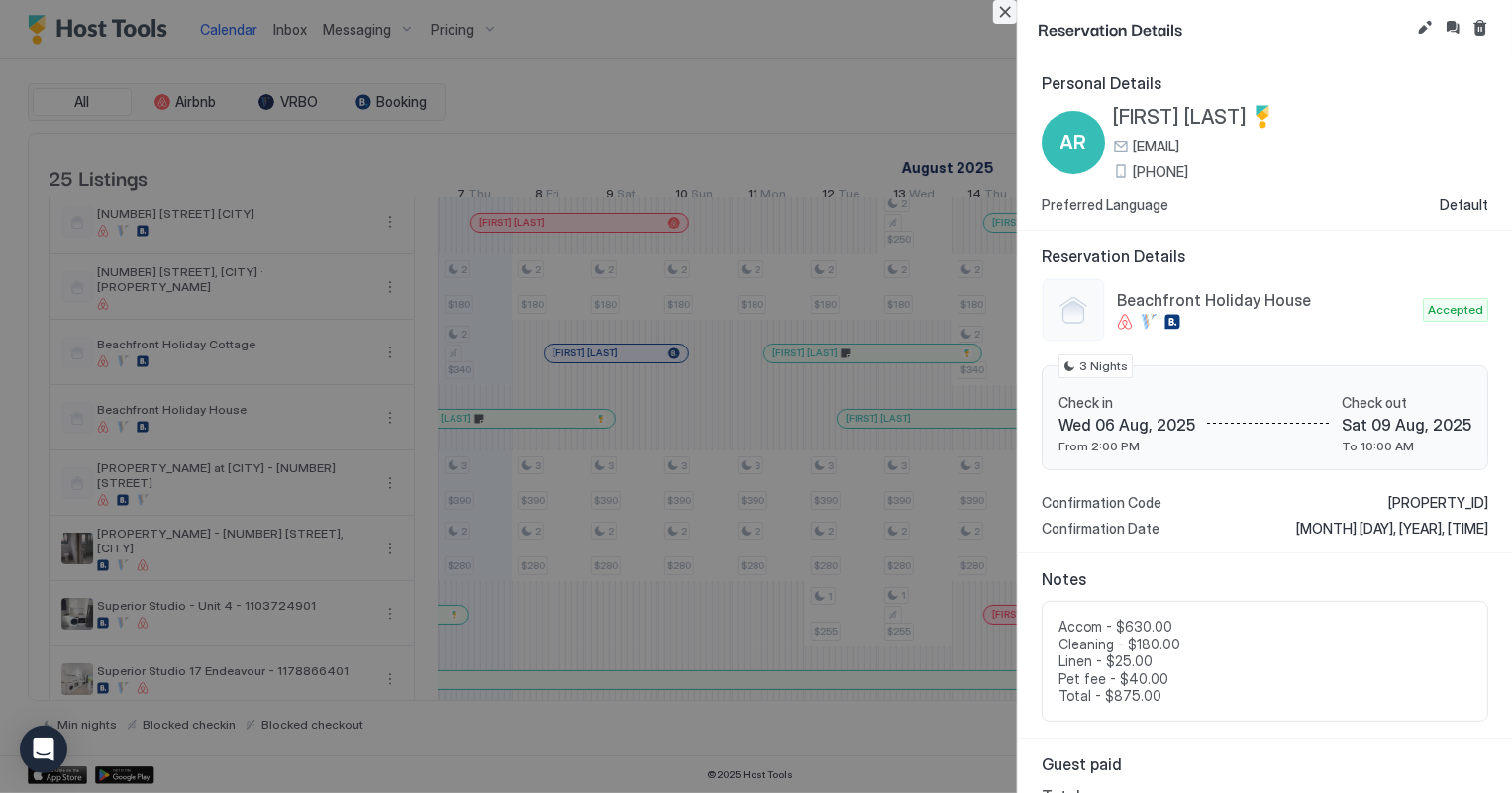 click at bounding box center [1005, 12] 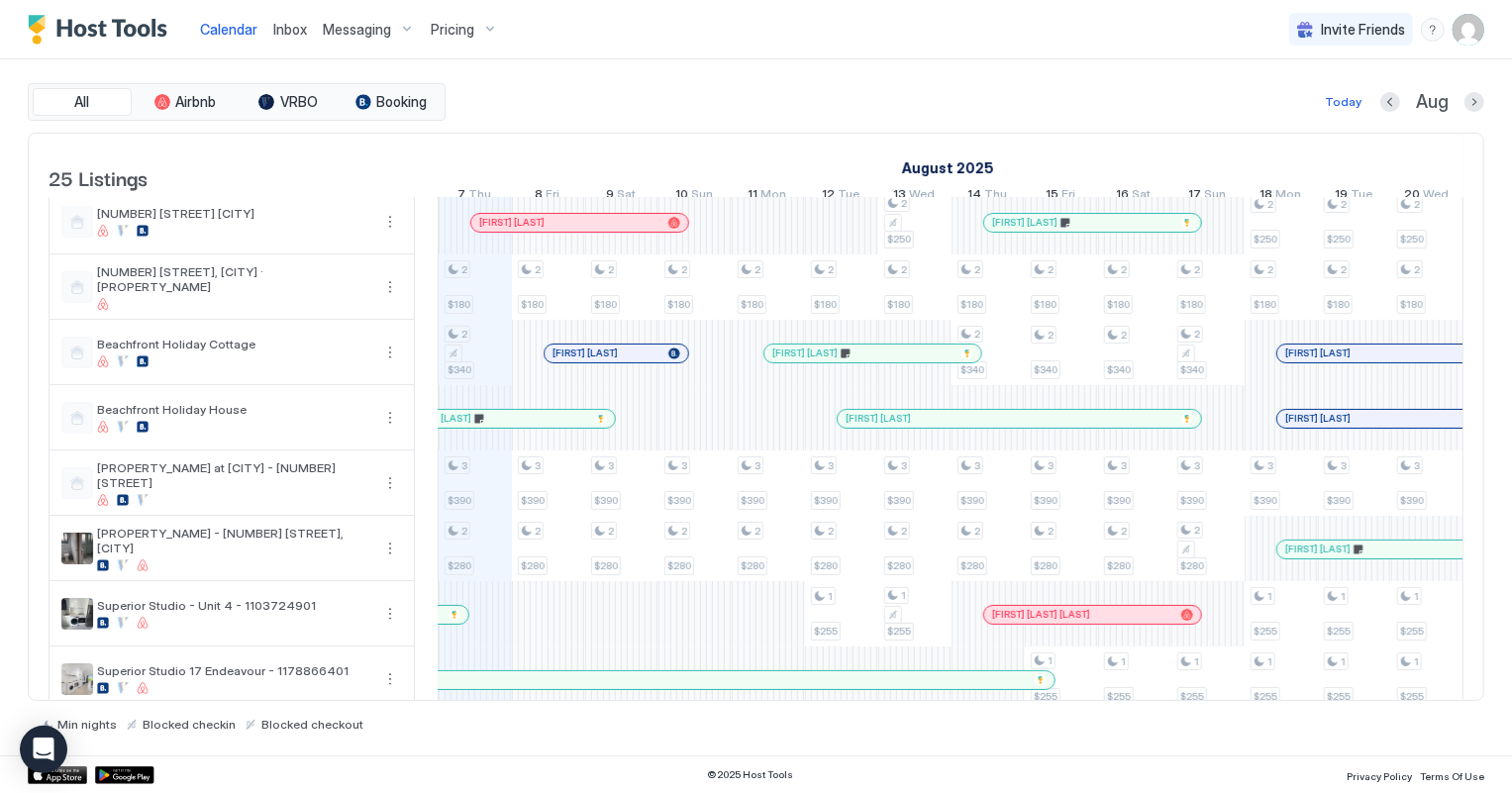 click at bounding box center [481, 419] 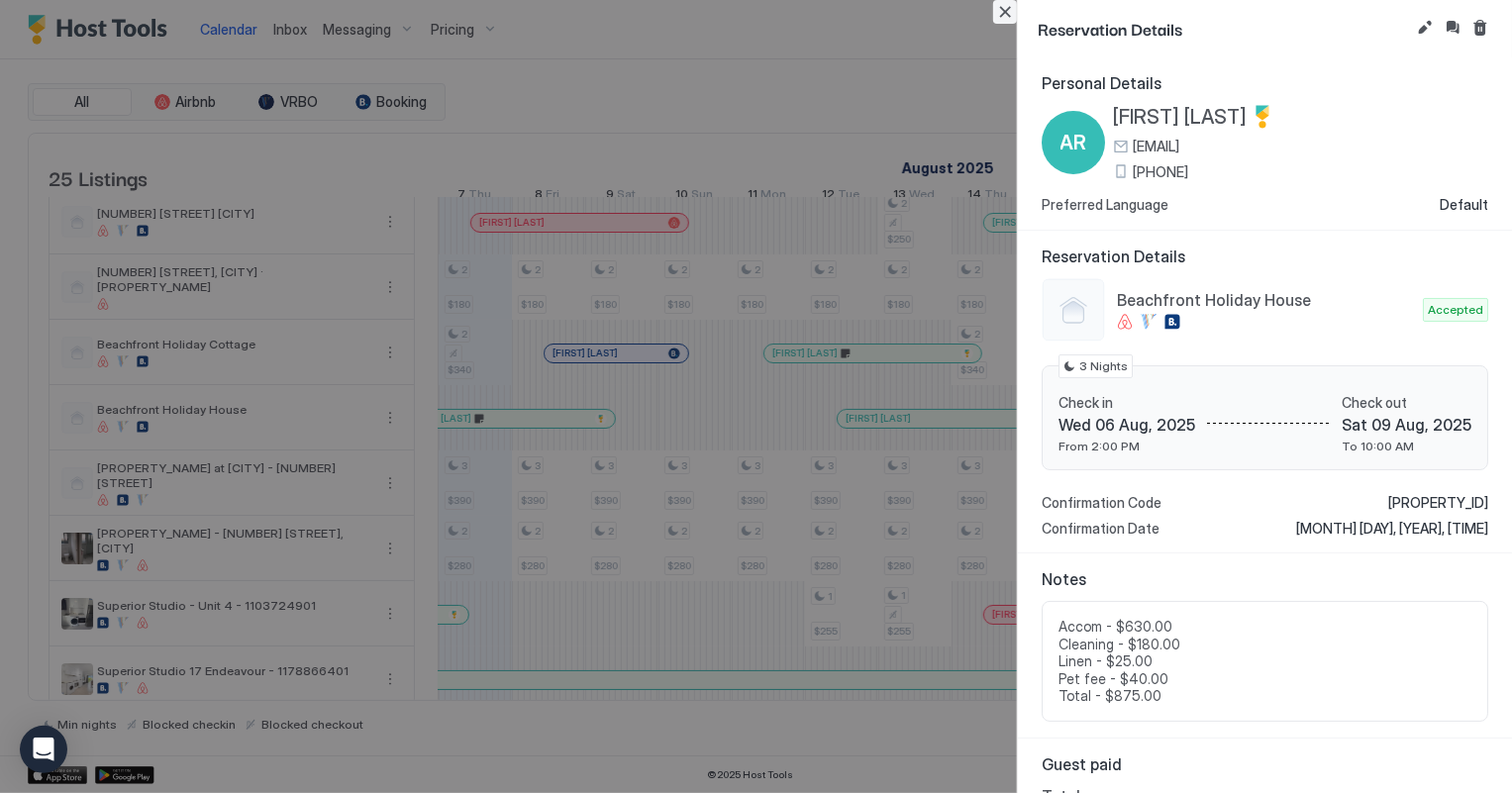 click at bounding box center [1005, 12] 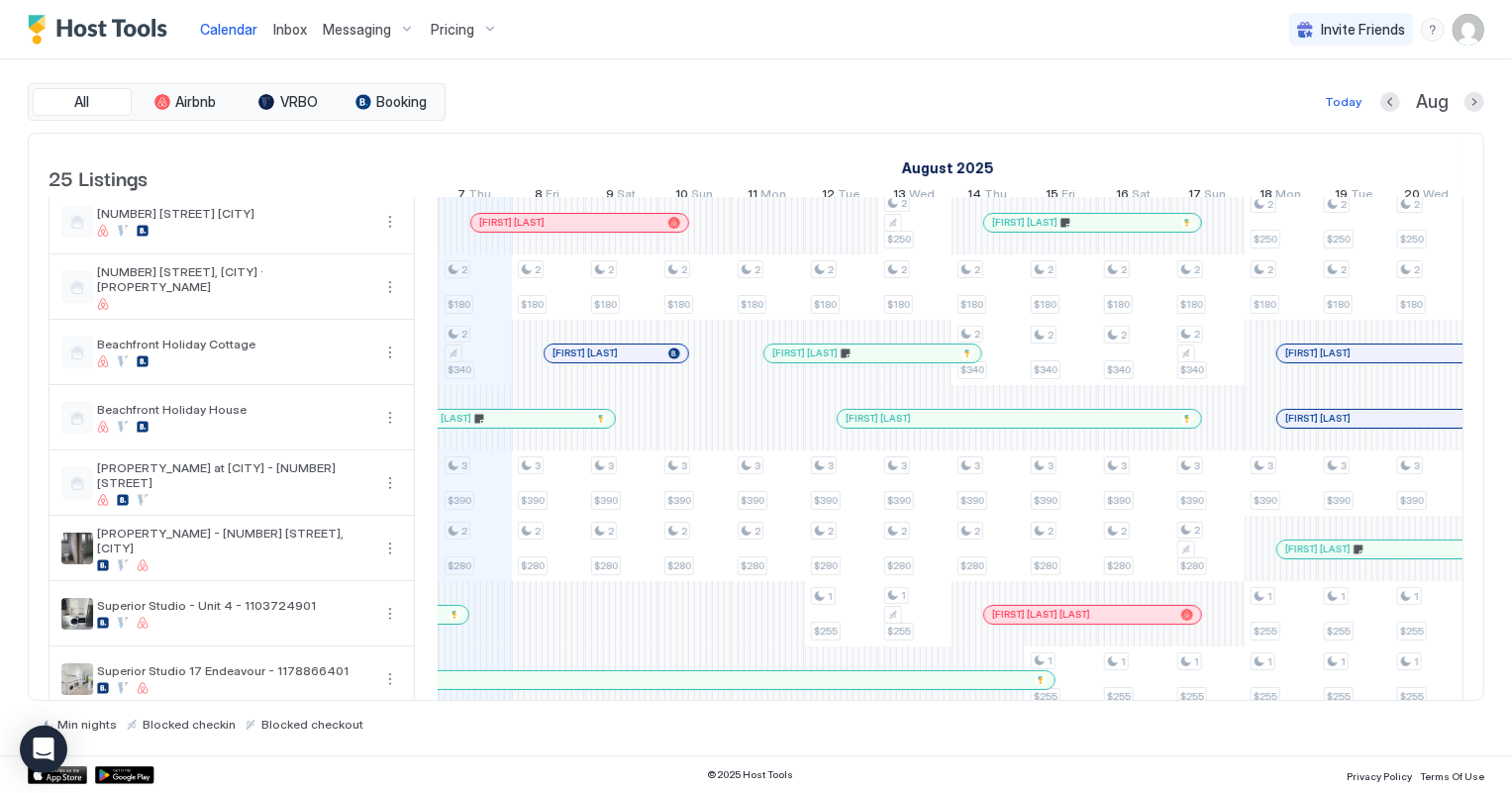 scroll, scrollTop: 0, scrollLeft: 1539, axis: horizontal 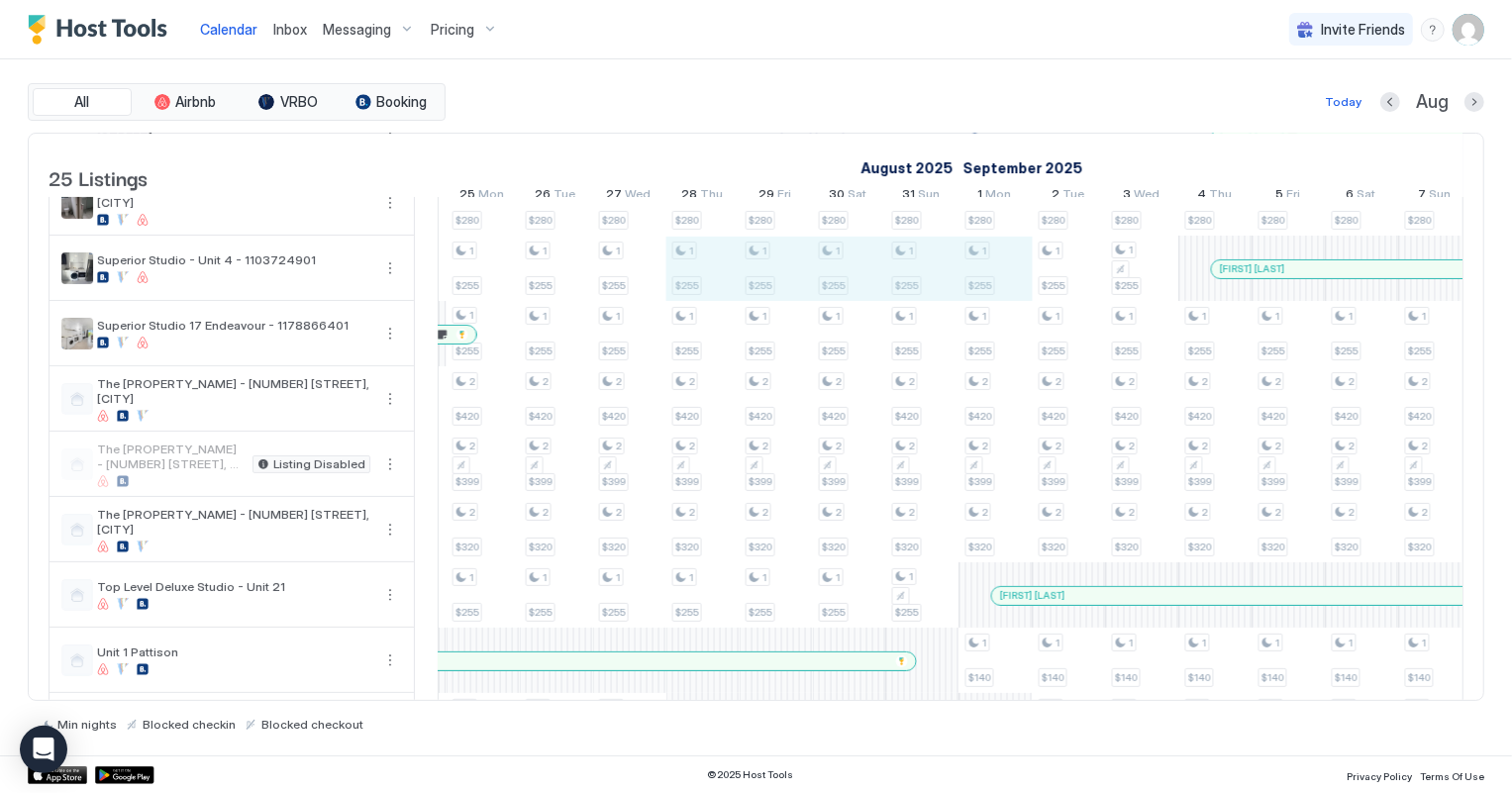 drag, startPoint x: 693, startPoint y: 281, endPoint x: 991, endPoint y: 273, distance: 298.1074 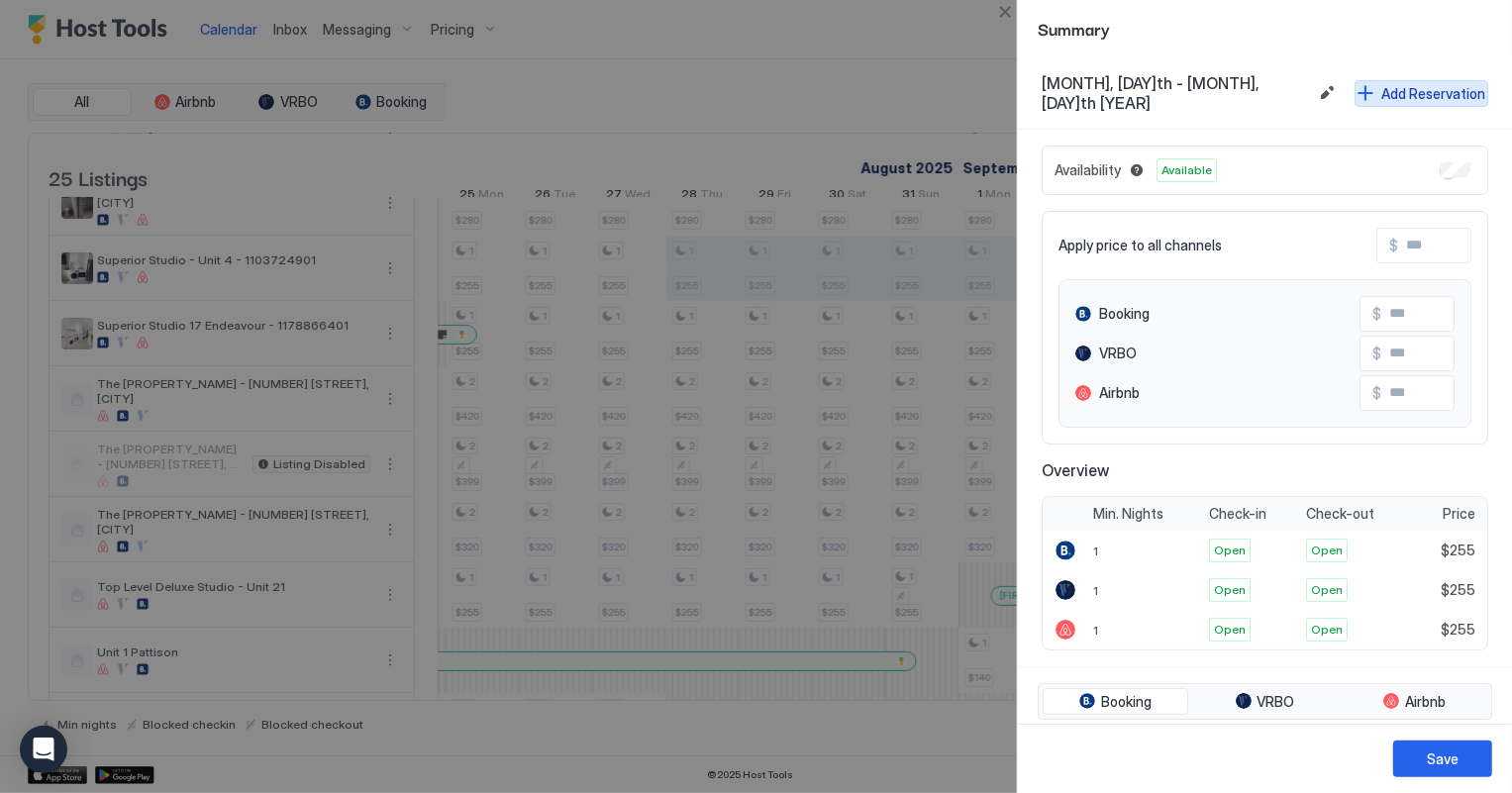 click on "Add Reservation" at bounding box center (1433, 93) 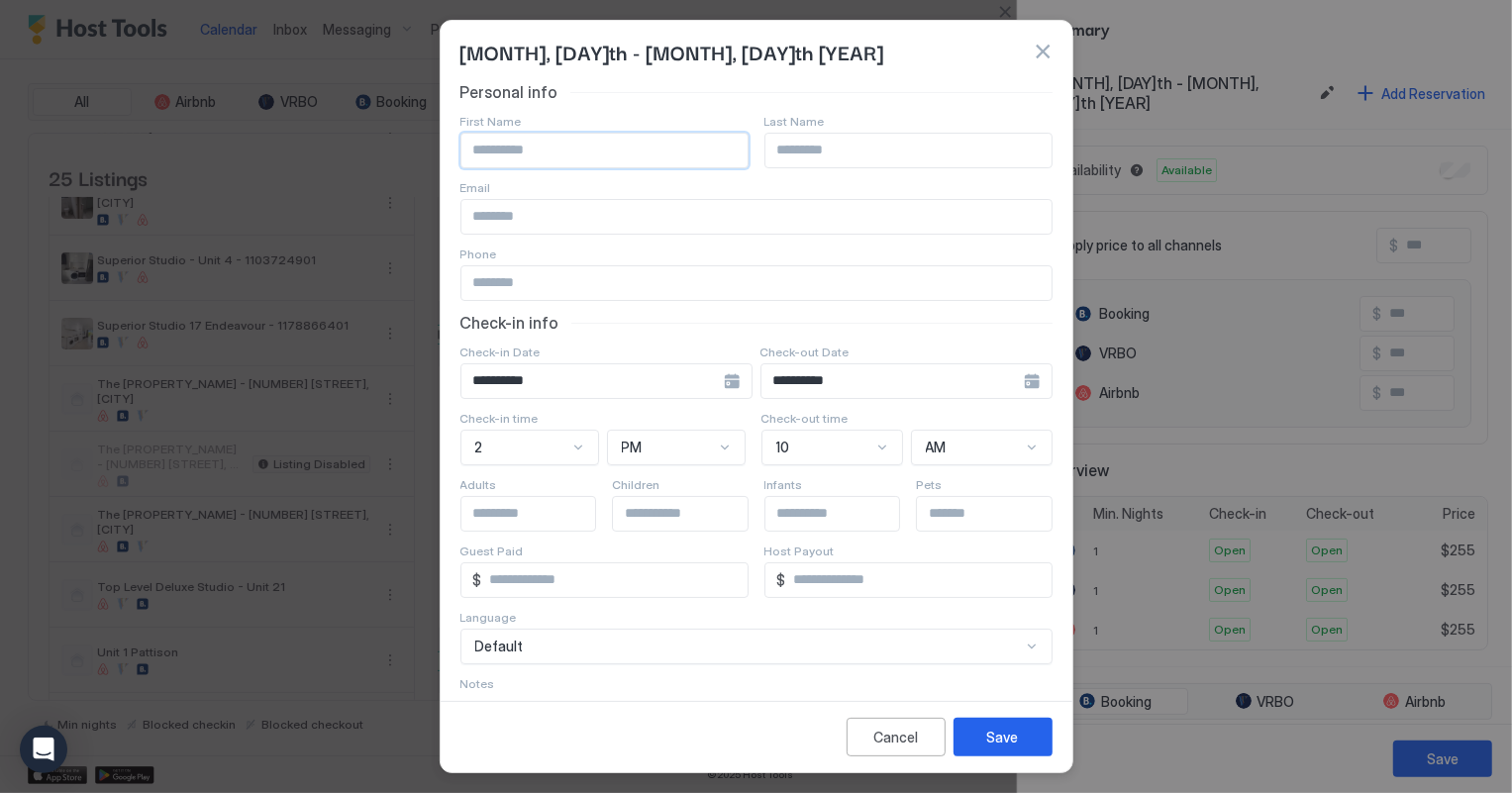 click at bounding box center [604, 150] 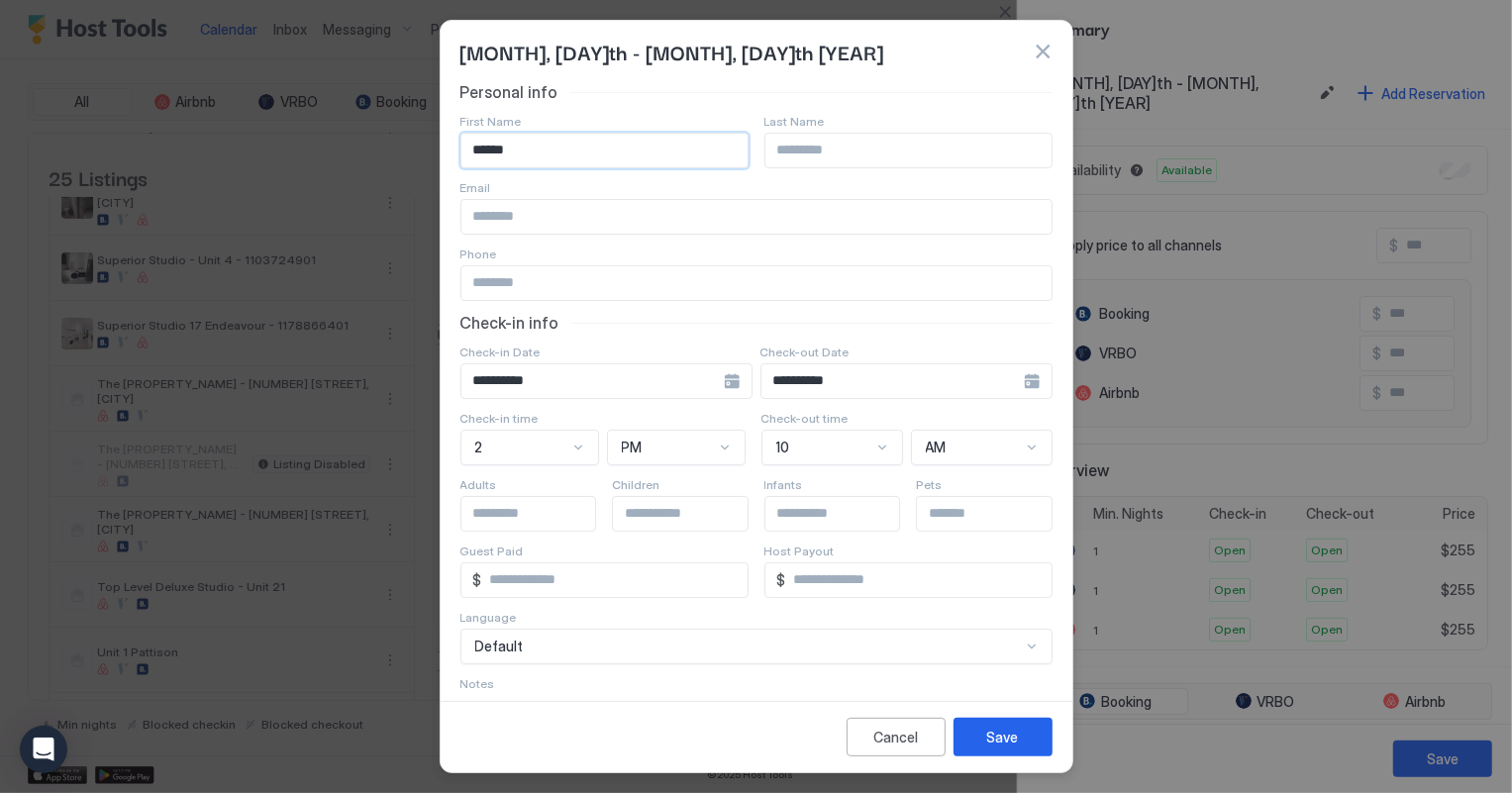 type on "******" 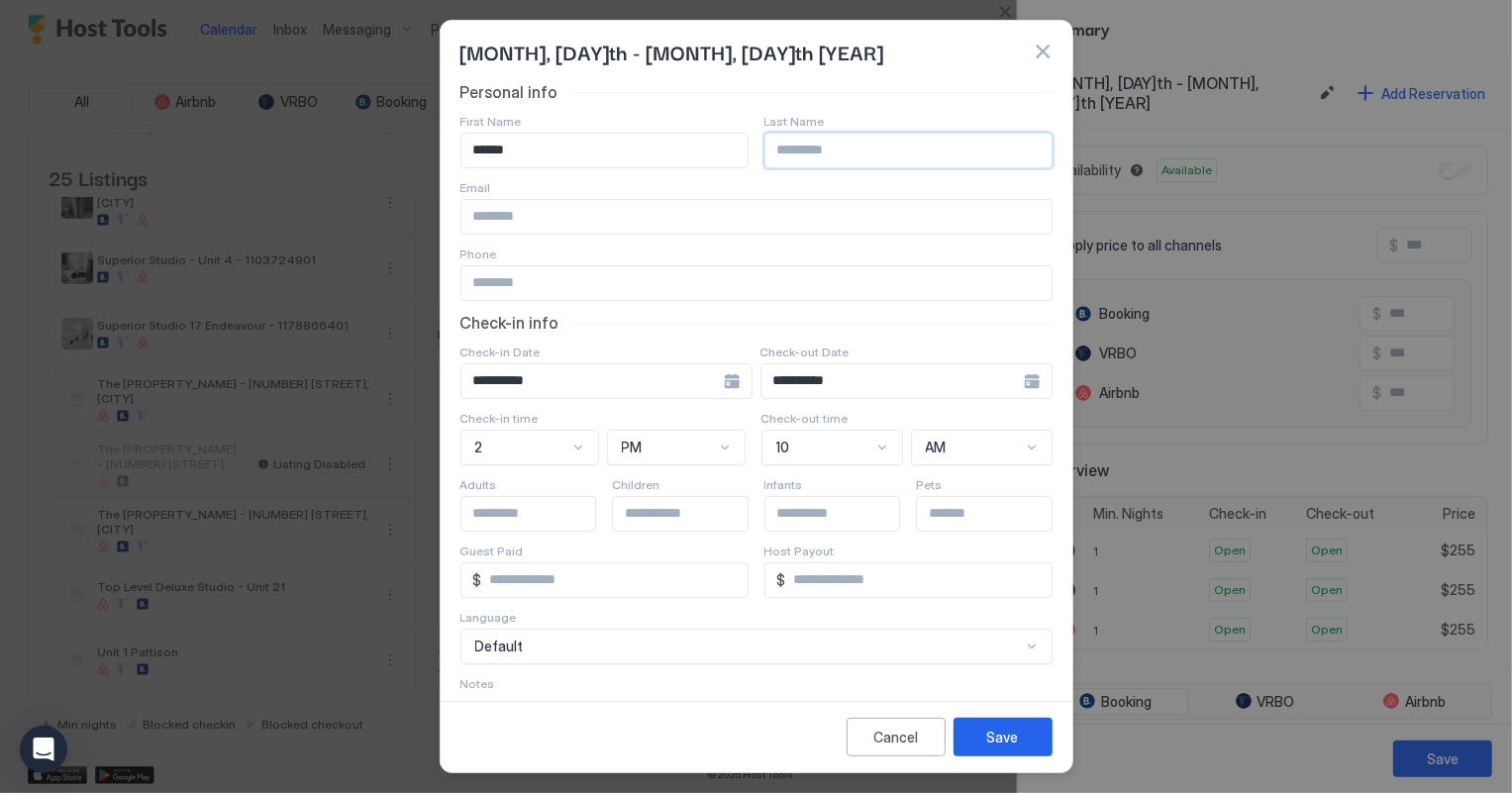click at bounding box center (908, 150) 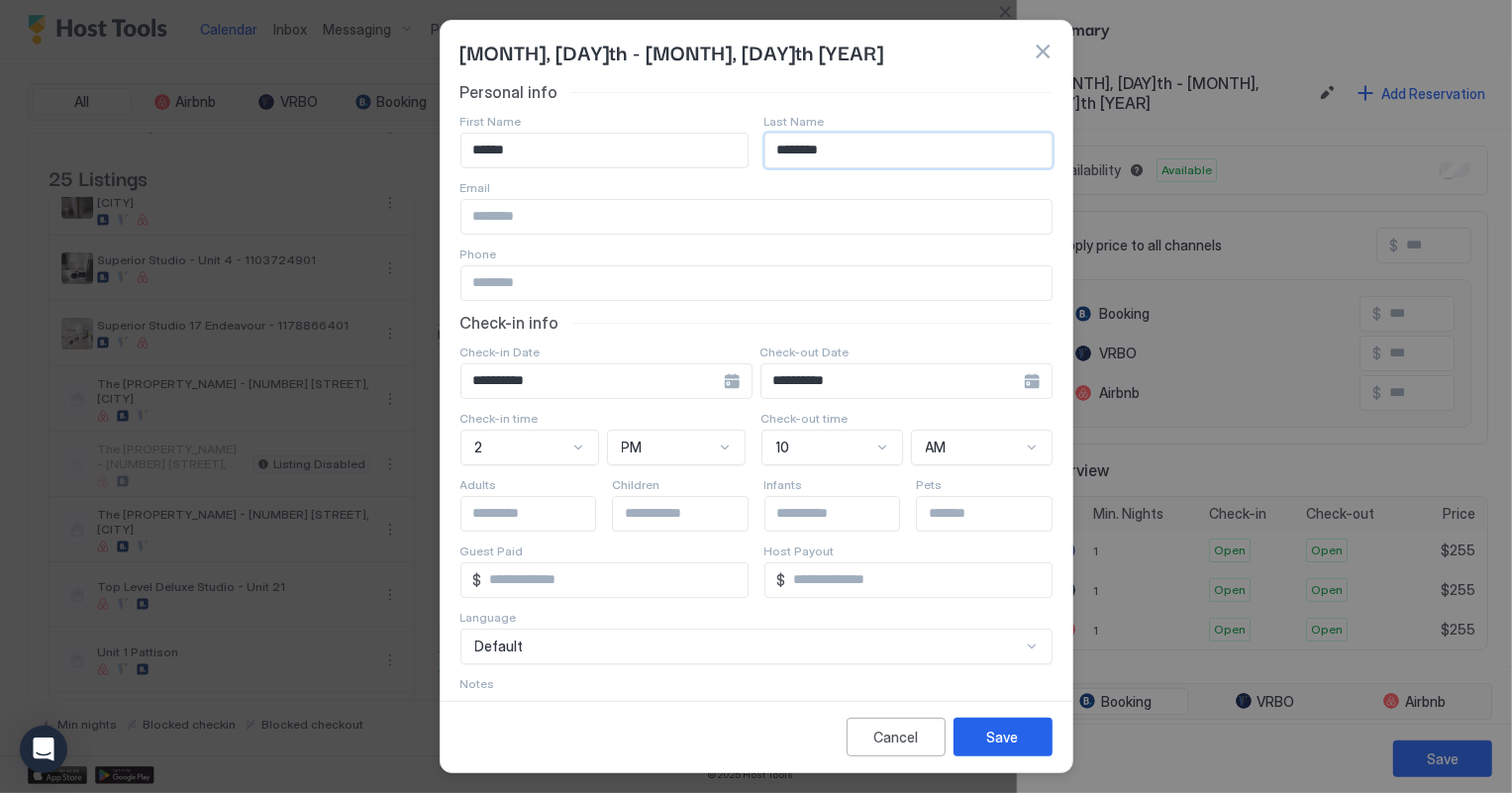 type on "********" 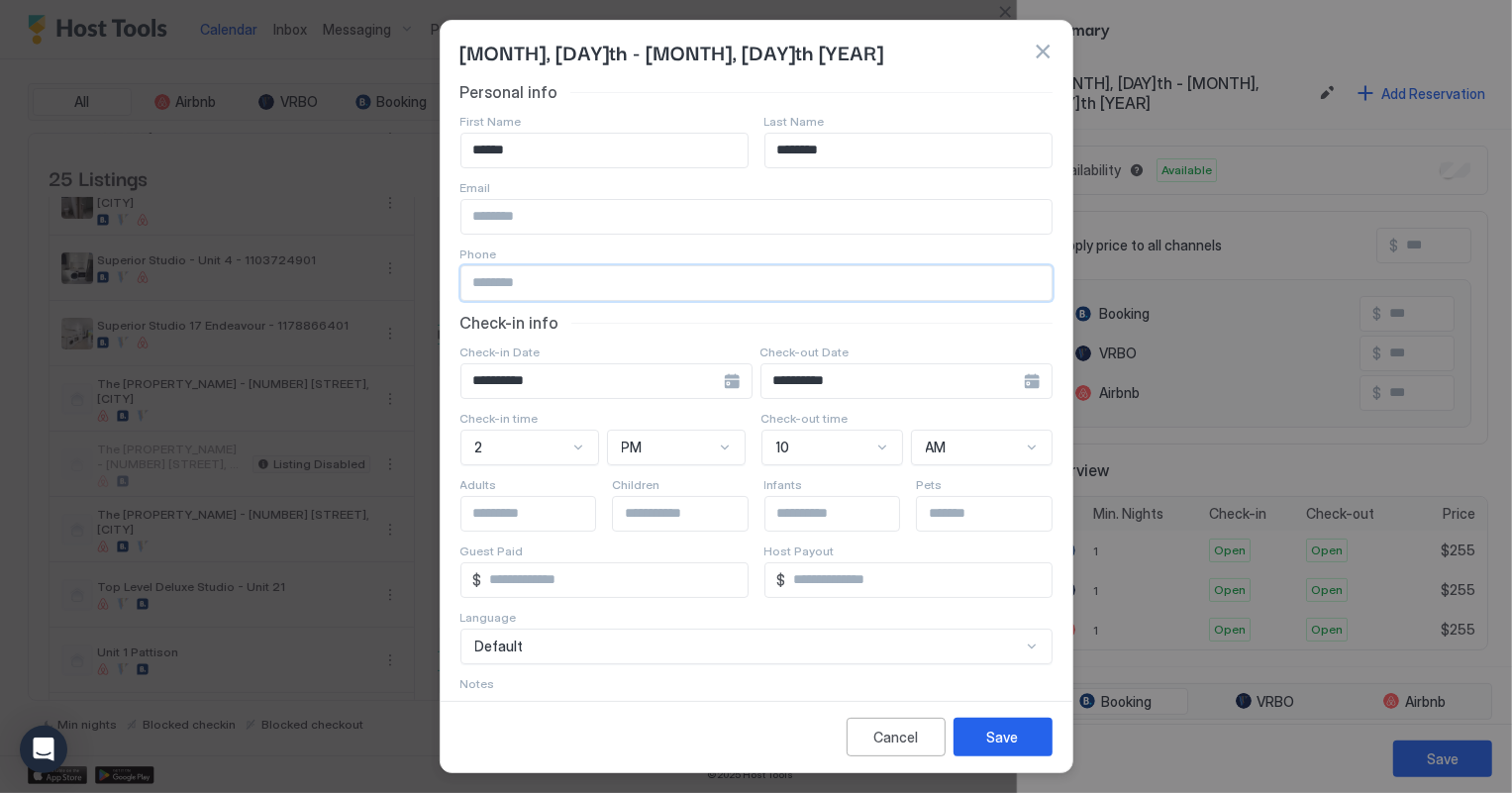 click at bounding box center (756, 283) 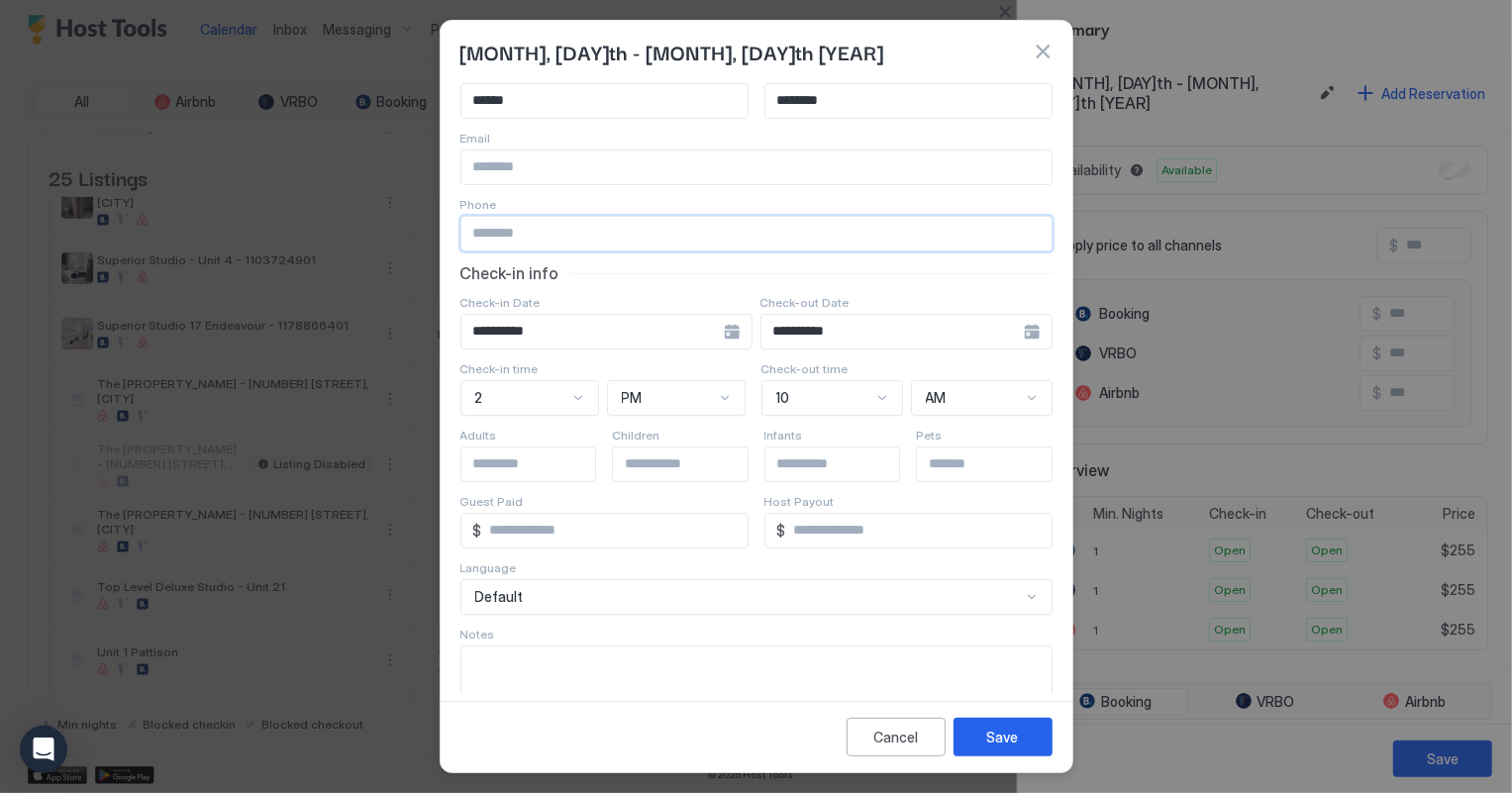 scroll, scrollTop: 89, scrollLeft: 0, axis: vertical 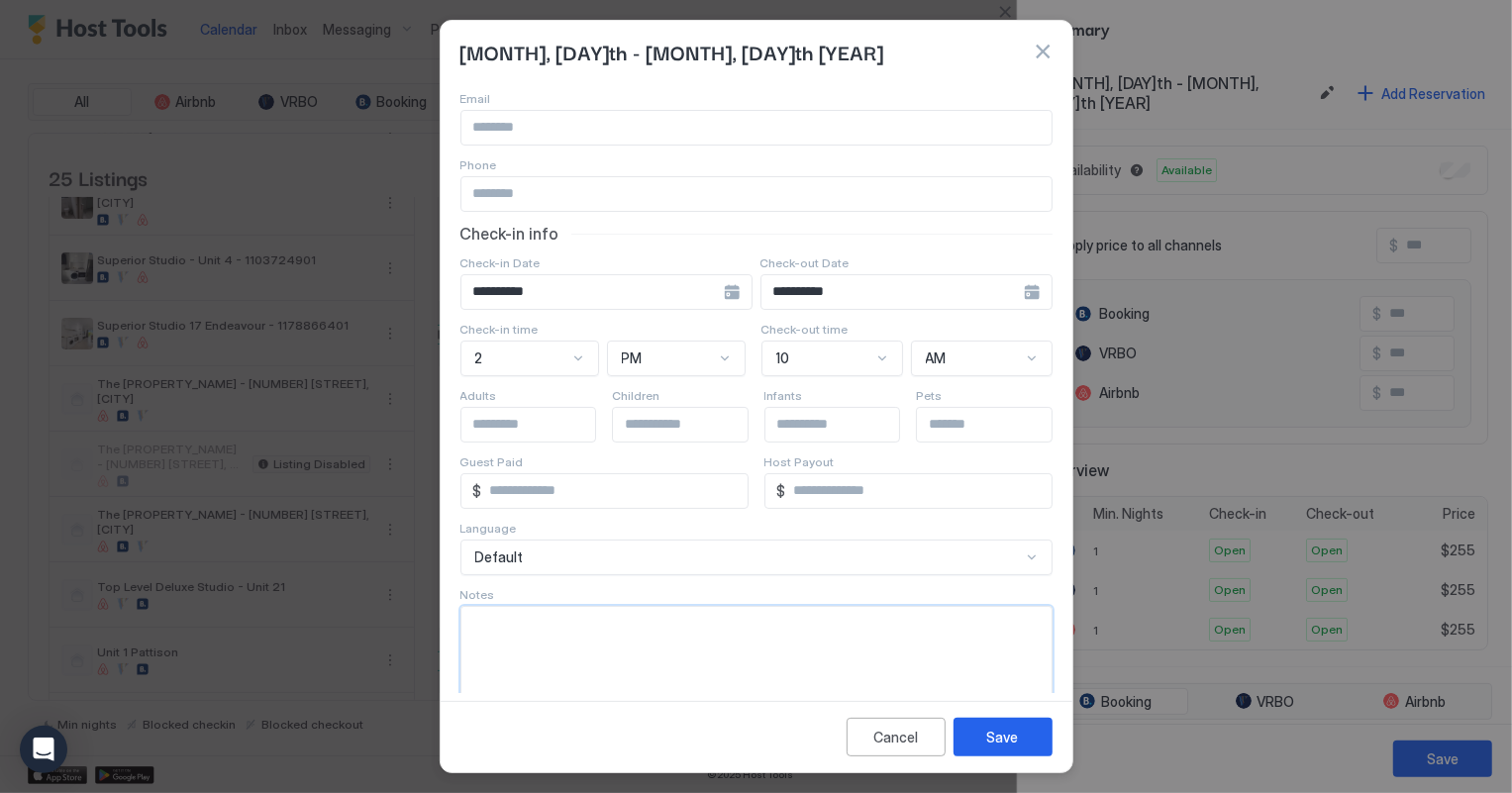 click at bounding box center [756, 655] 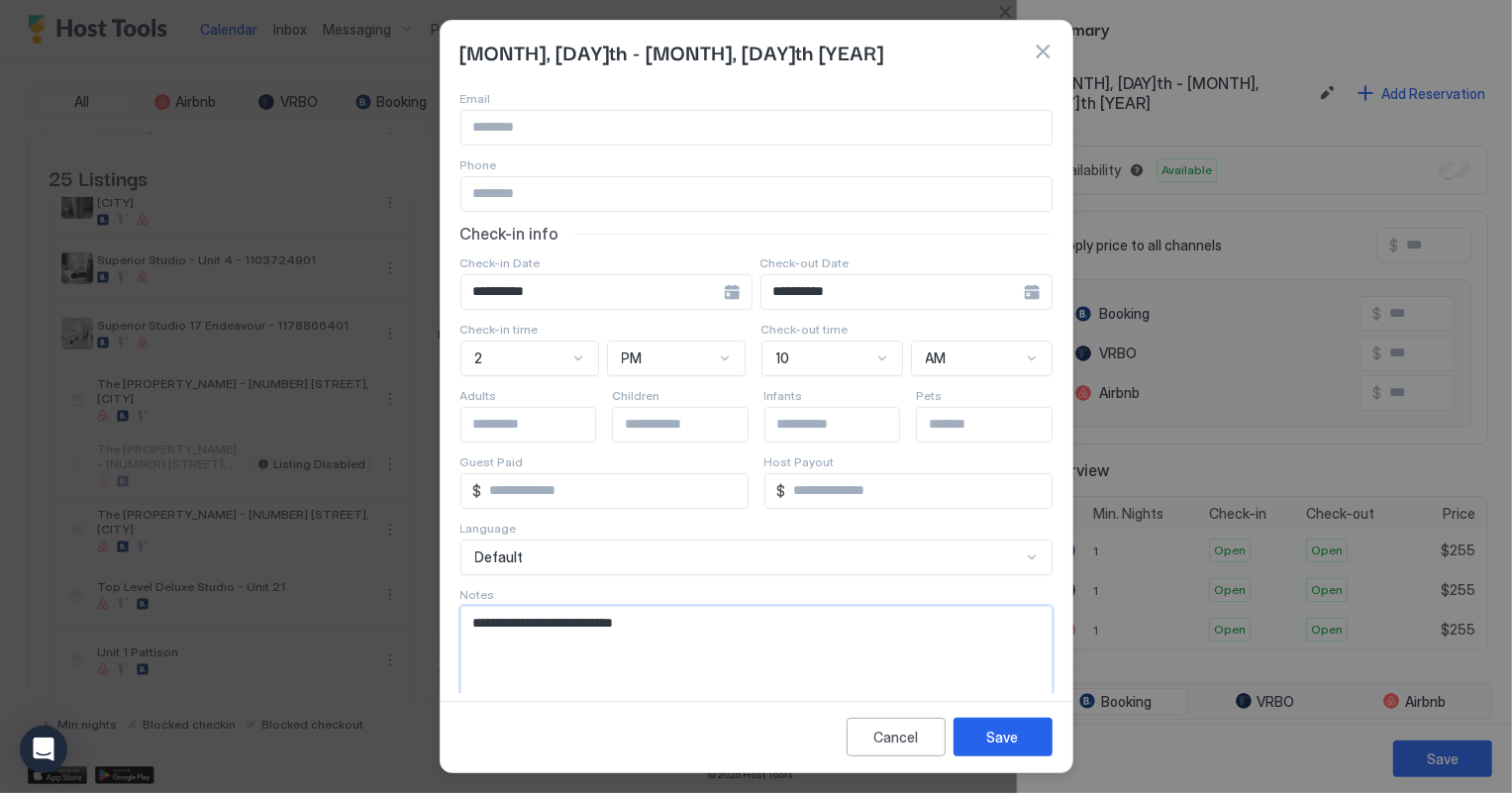 type on "**********" 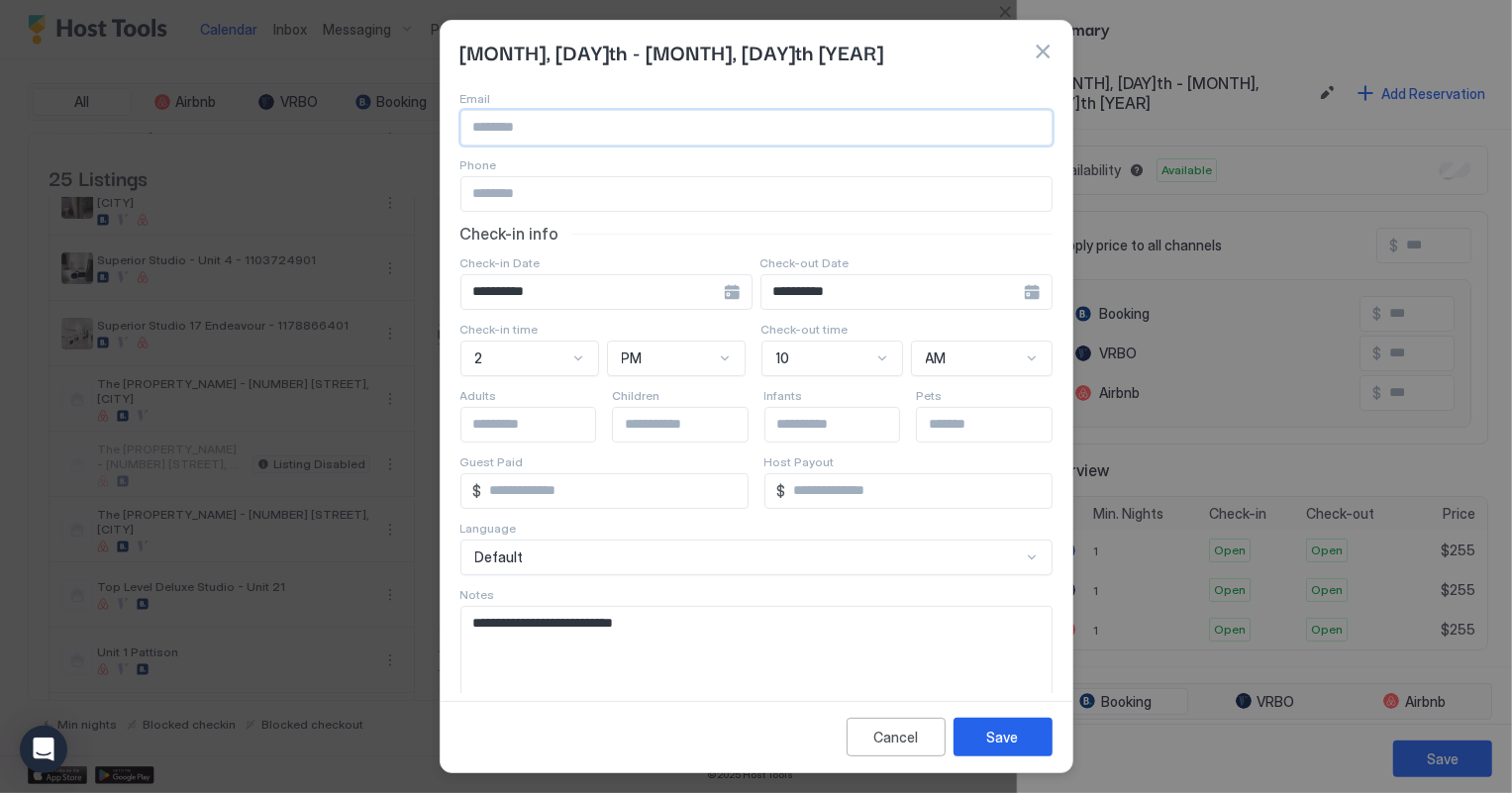 drag, startPoint x: 498, startPoint y: 630, endPoint x: 773, endPoint y: 141, distance: 561.02228 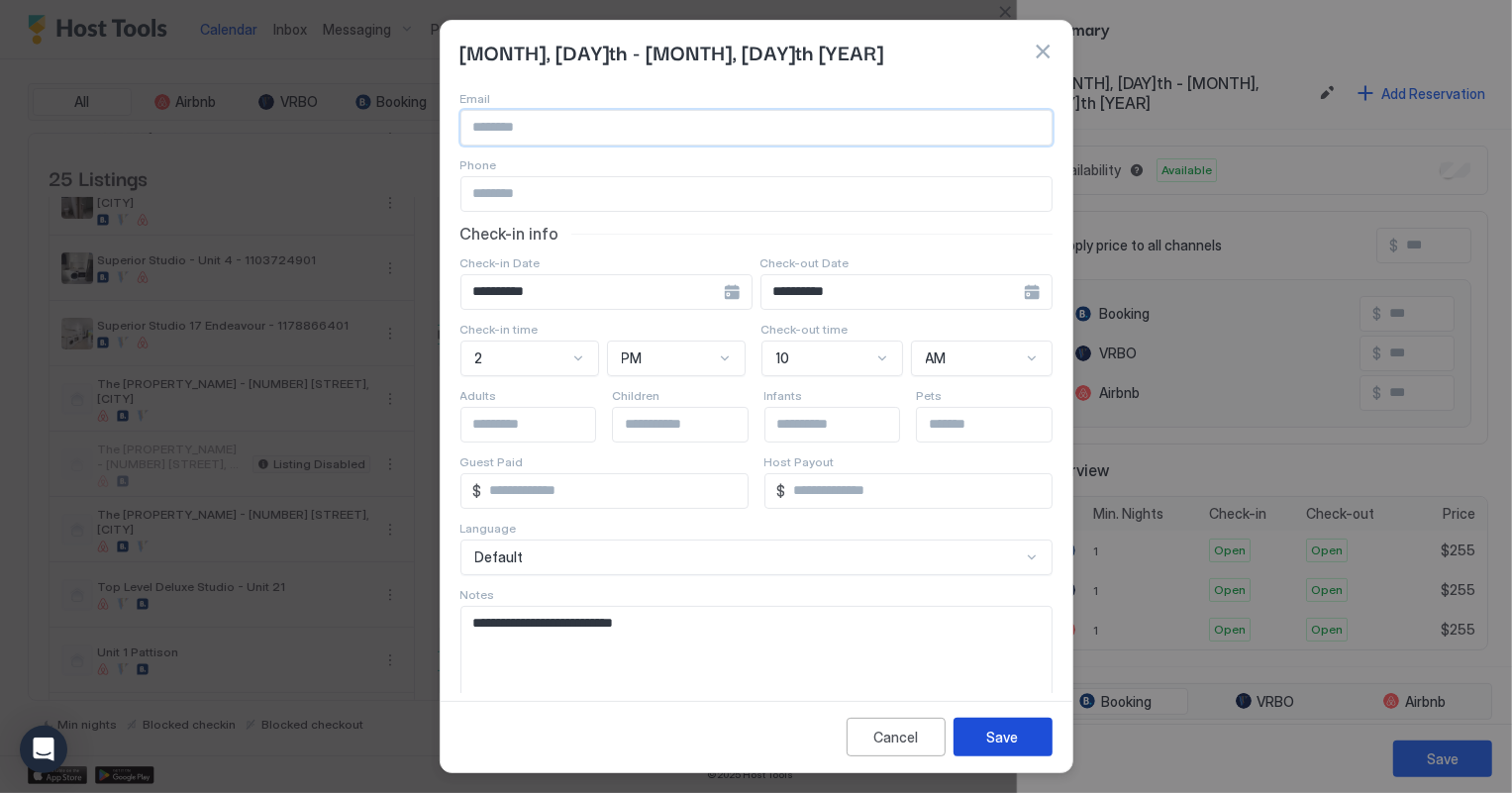 click on "Save" at bounding box center (1003, 737) 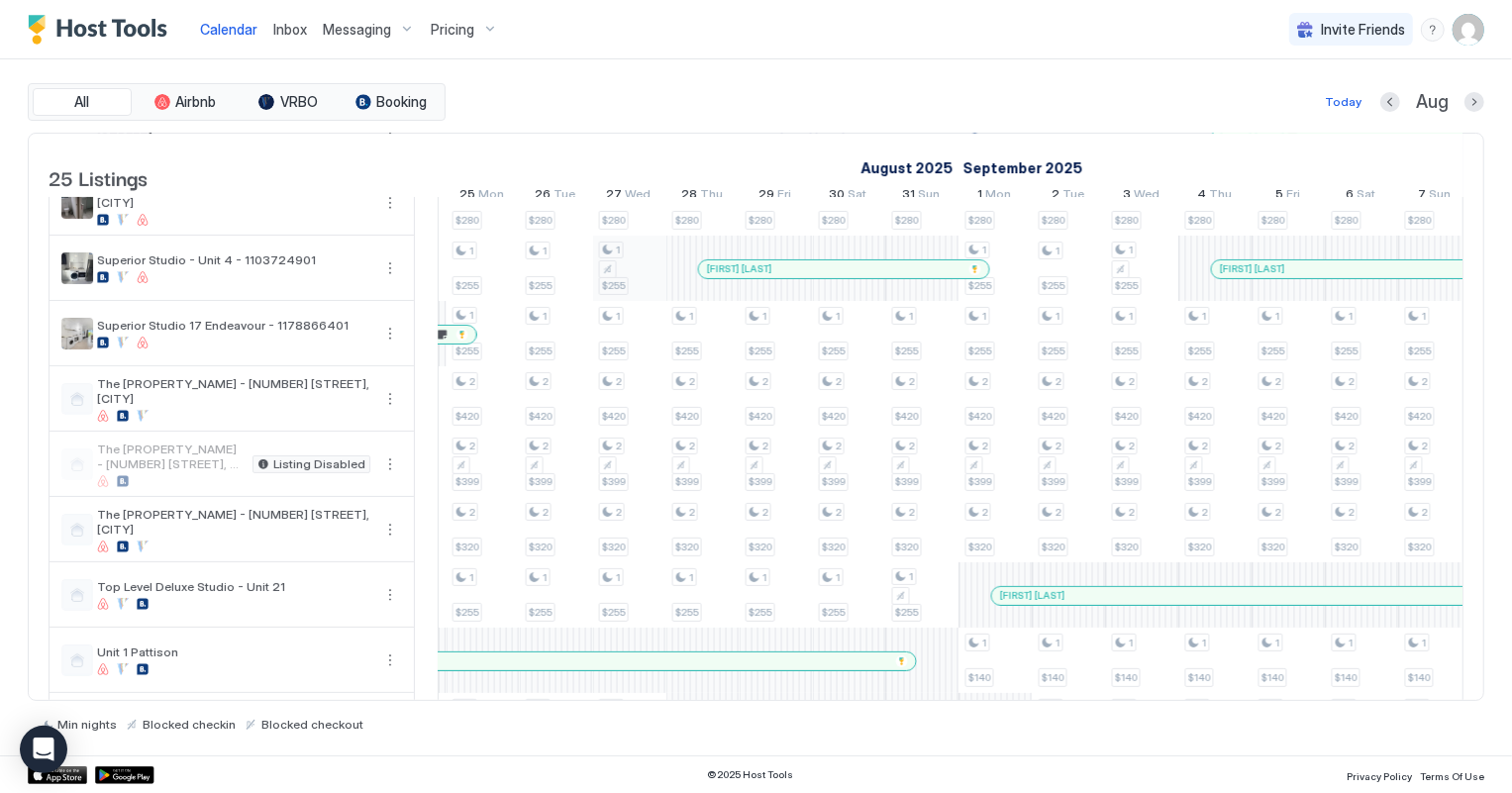 click on "2 $250 2 $180 2 $340 3 $390 2 $280 2 $420 2 $399 2 $320 1 $255 1 $255 3 $350 2 $250 2 $180 3 $390 2 $280 2 $420 2 $399 2 $320 3 $350 2 $250 2 $180 3 $390 2 $280 2 $420 2 $399 2 $320 2 $245 3 $350 2 $250 2 $180 3 $390 2 $280 2 $420 2 $399 2 $320 2 $220 3 $350 3 $275 2 $250 2 $180 3 $390 2 $280 2 $420 2 $399 2 $320 2 $220 3 $350 2 $280 3 $275 2 $250 2 $180 3 $390 2 $280 1 $255 2 $420 2 $399 2 $320 1 $255 2 $220 3 $350 3 $275 2 $250 2 $250 2 $180 3 $390 2 $280 1 $255 2 $420 2 $399 2 $320 1 $255 2 $220 3 $275 2 $250 2 $180 2 $340 3 $390 2 $280 2 $420 2 $399 2 $320 1 $255 2 $220 3 $275 2 $250 2 $180 2 $340 3 $390 2 $280 1 $255 2 $420 2 $320 2 $245 3 $275 2 $250 2 $180 2 $340 3 $390 2 $280 1 $255 2 $420 2 $320 2 $245 3 $275 2 $250 2 $180 2 $340 3 $390 2 $280 1 $255 2 $420 2 $320 2 $220 3 $275 2 $250 2 $250 2 $180 3 $390 1 $255 1 $255 2 $420 2 $399 2 $320 1 $255 2 $220 2 $280 3 $275 2 $250 2 $250 2 $180 3 $390 1 $255 1 $255 2 $420 2 $399 2 $320 1 $255 2 $220 2 $280 3 $275 2 $250 2 $250 2 $180 3 $390 1 $255 1 $255 2" at bounding box center [7, 399] 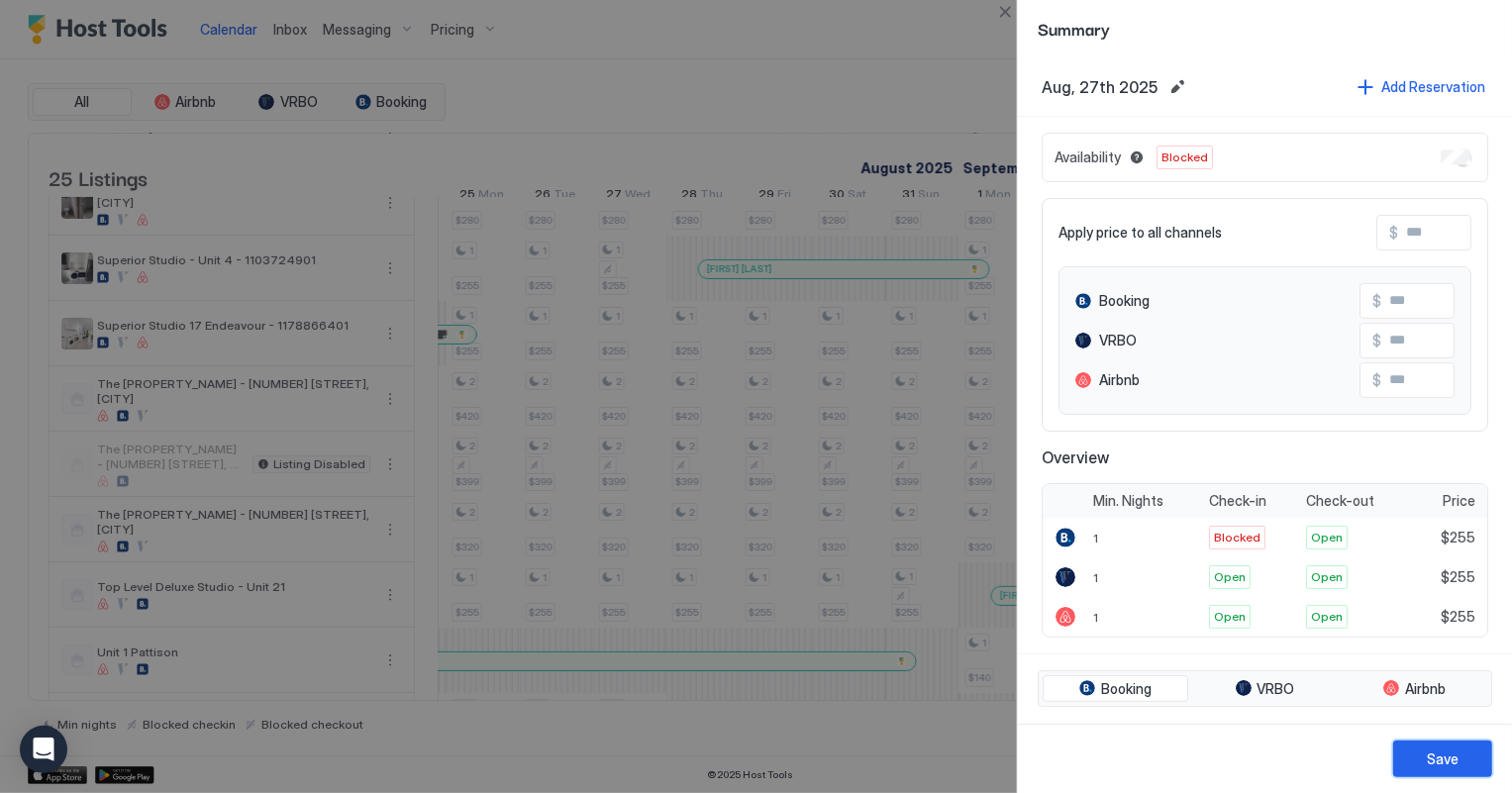 click on "Save" at bounding box center (1443, 758) 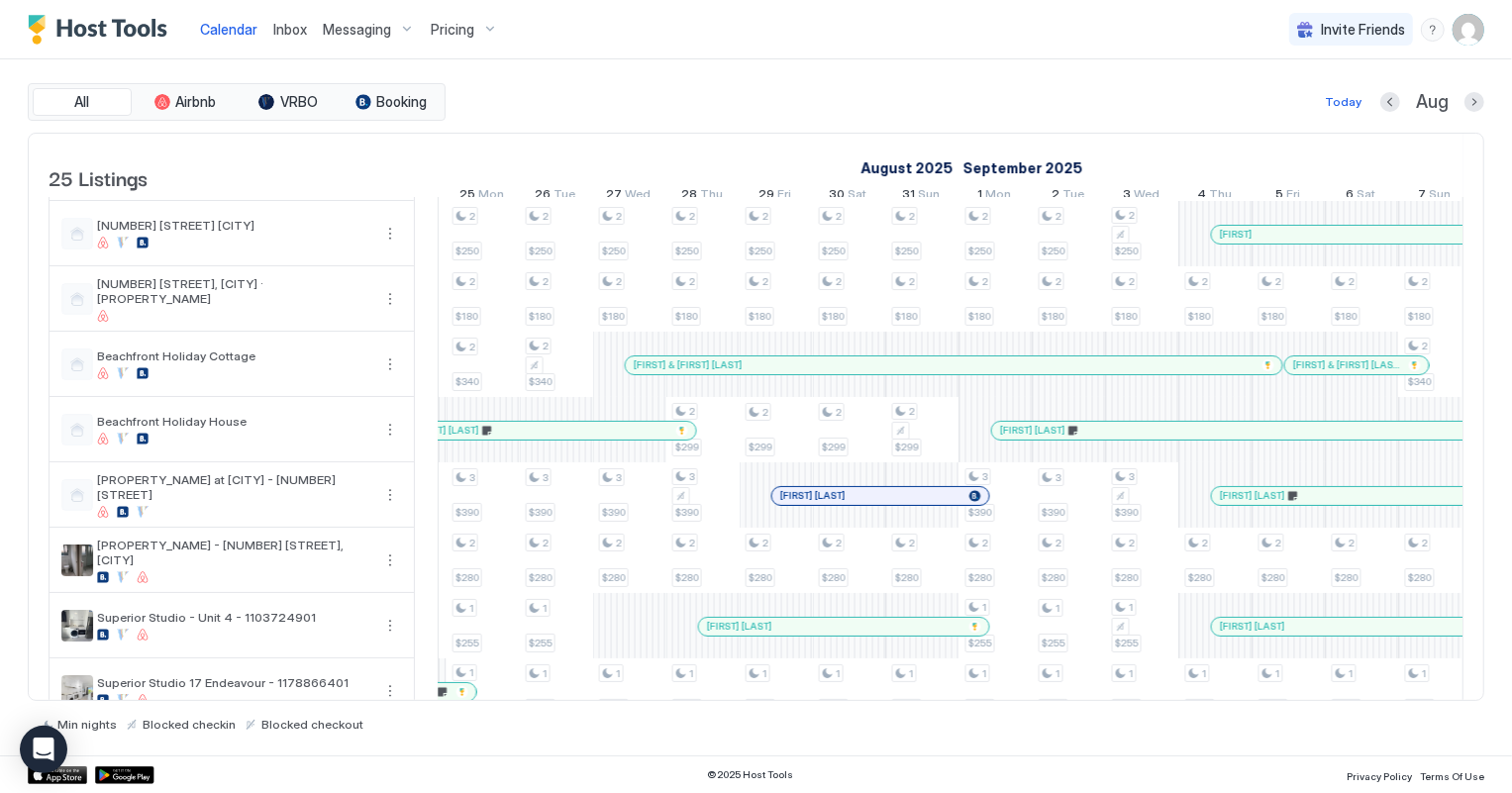 scroll, scrollTop: 255, scrollLeft: 0, axis: vertical 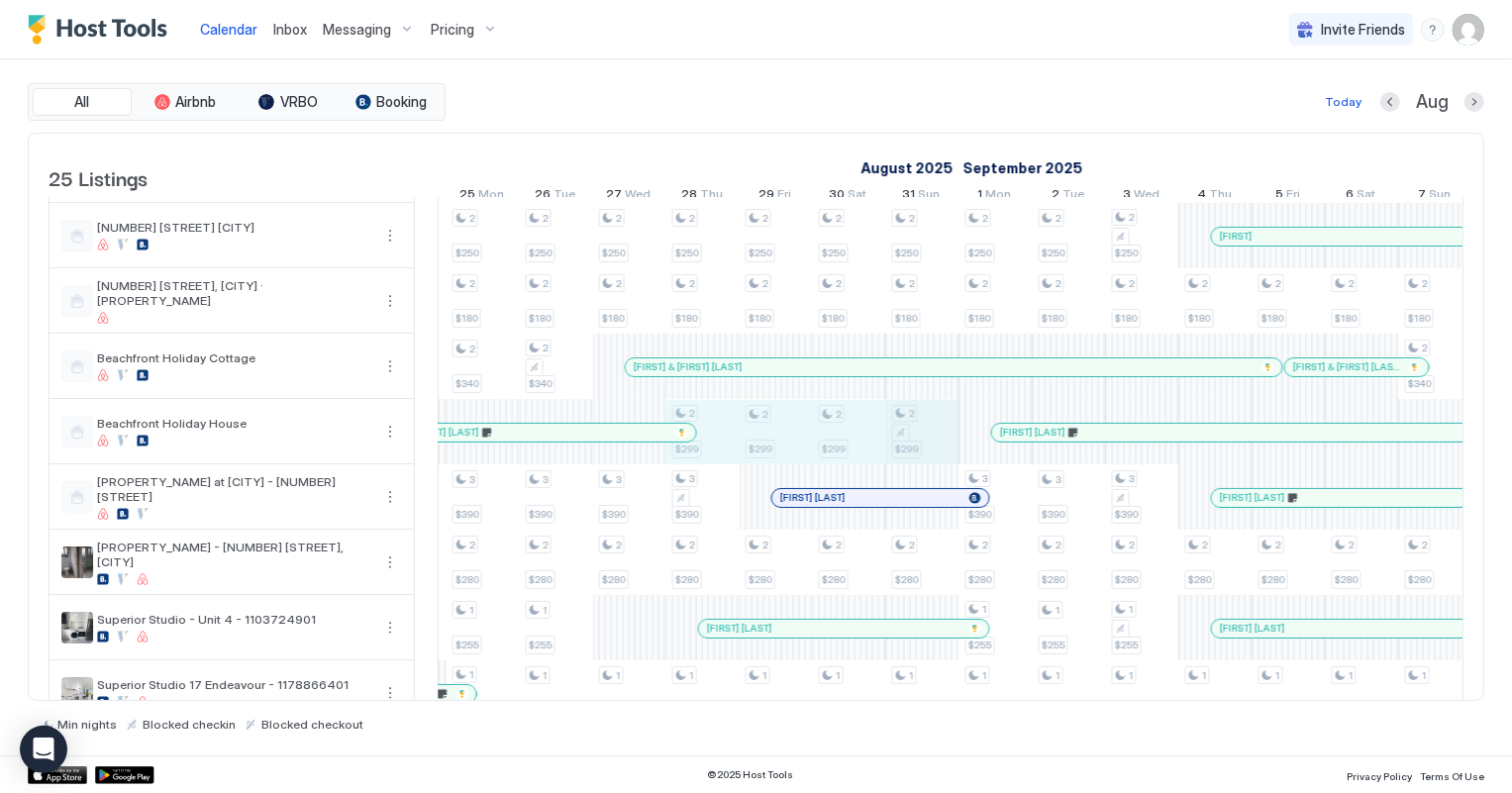 drag, startPoint x: 723, startPoint y: 439, endPoint x: 892, endPoint y: 445, distance: 169.10648 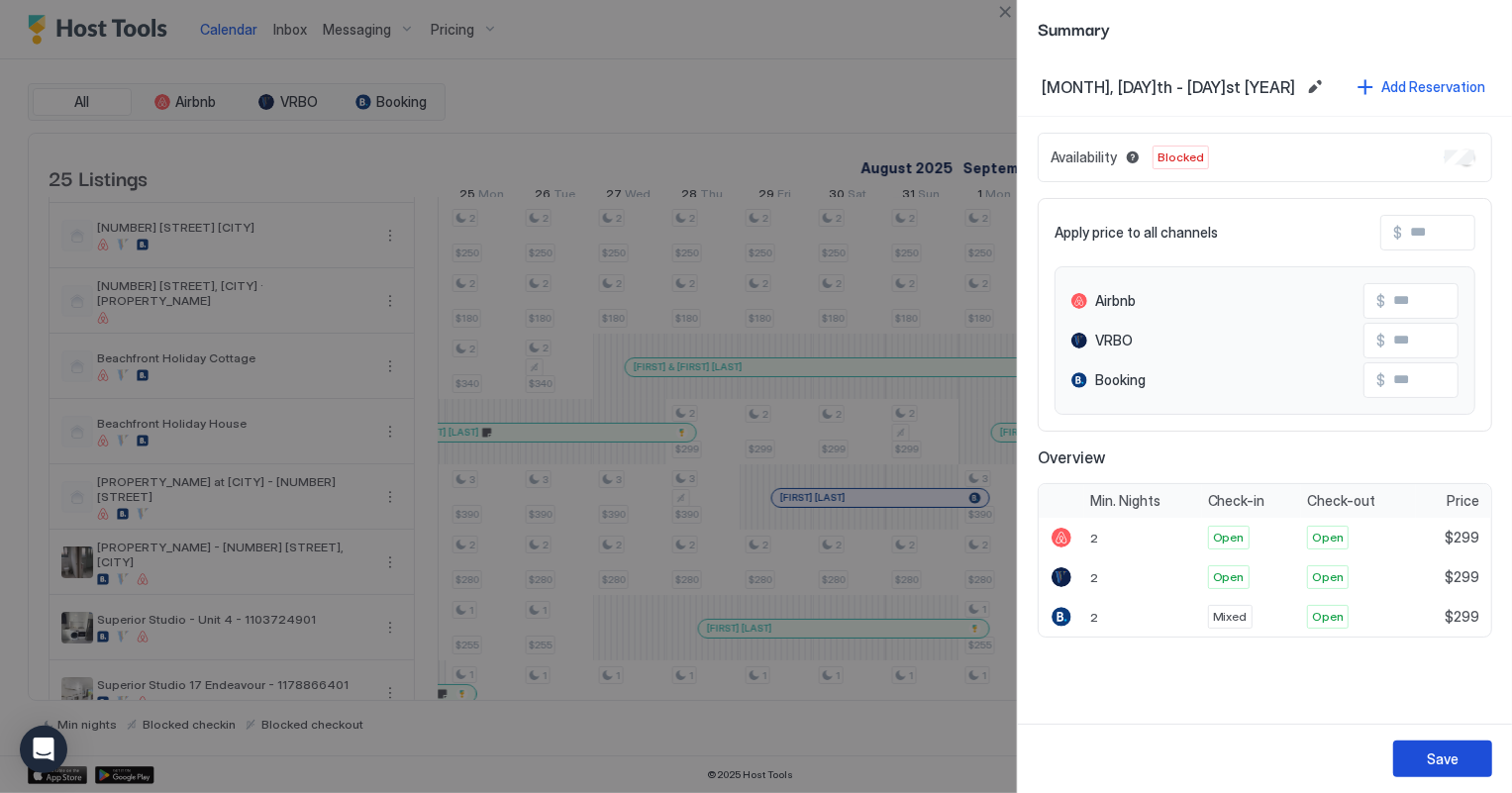 click on "Save" at bounding box center (1443, 758) 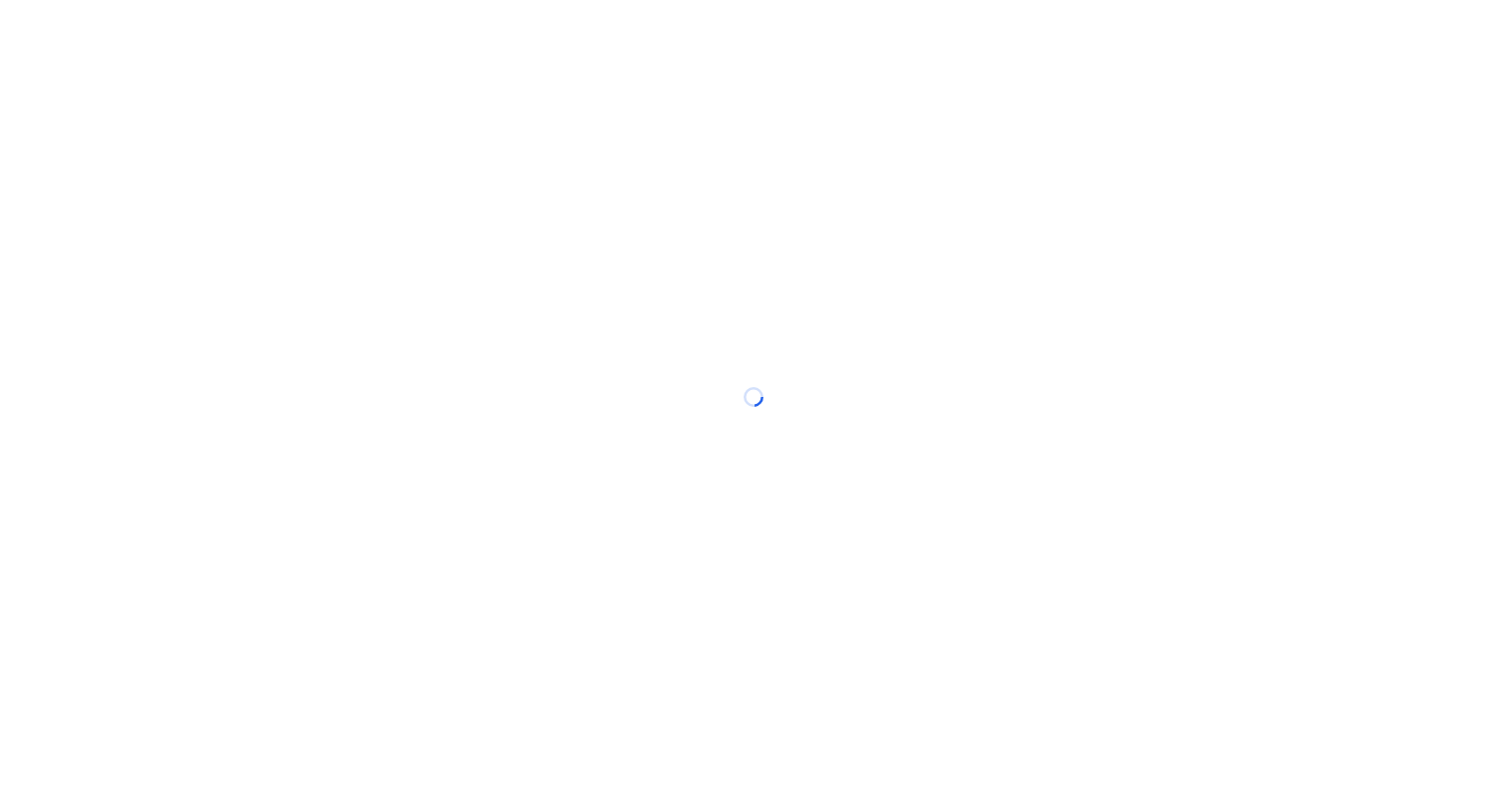 scroll, scrollTop: 0, scrollLeft: 0, axis: both 